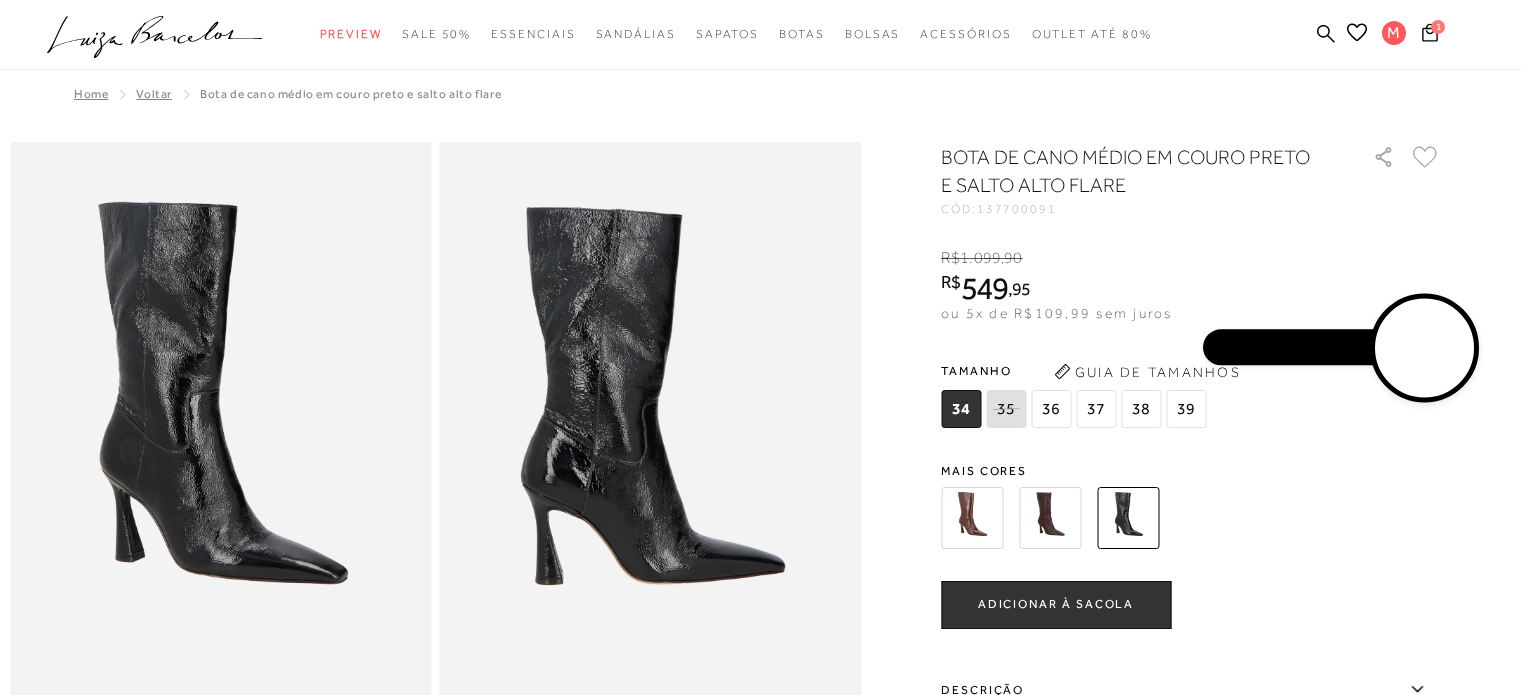 scroll, scrollTop: 0, scrollLeft: 0, axis: both 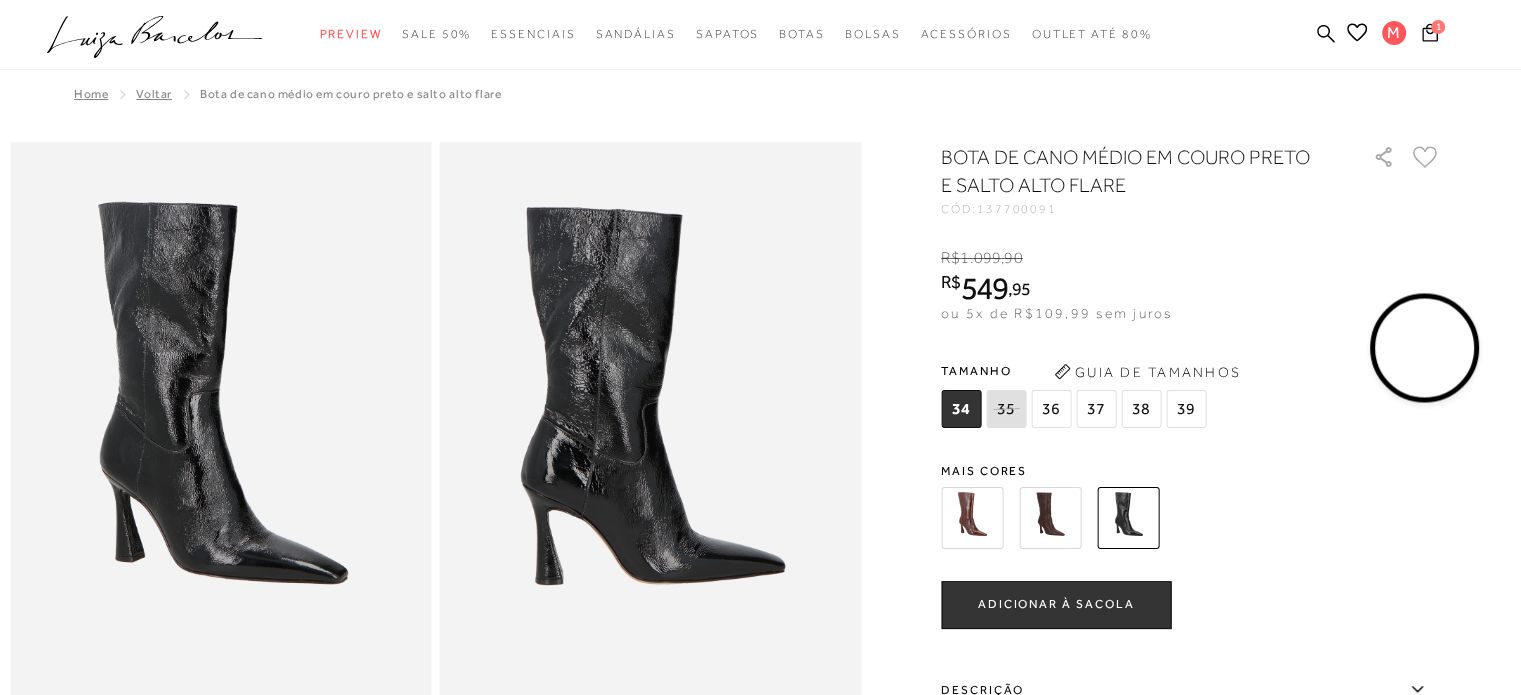 click at bounding box center (1050, 518) 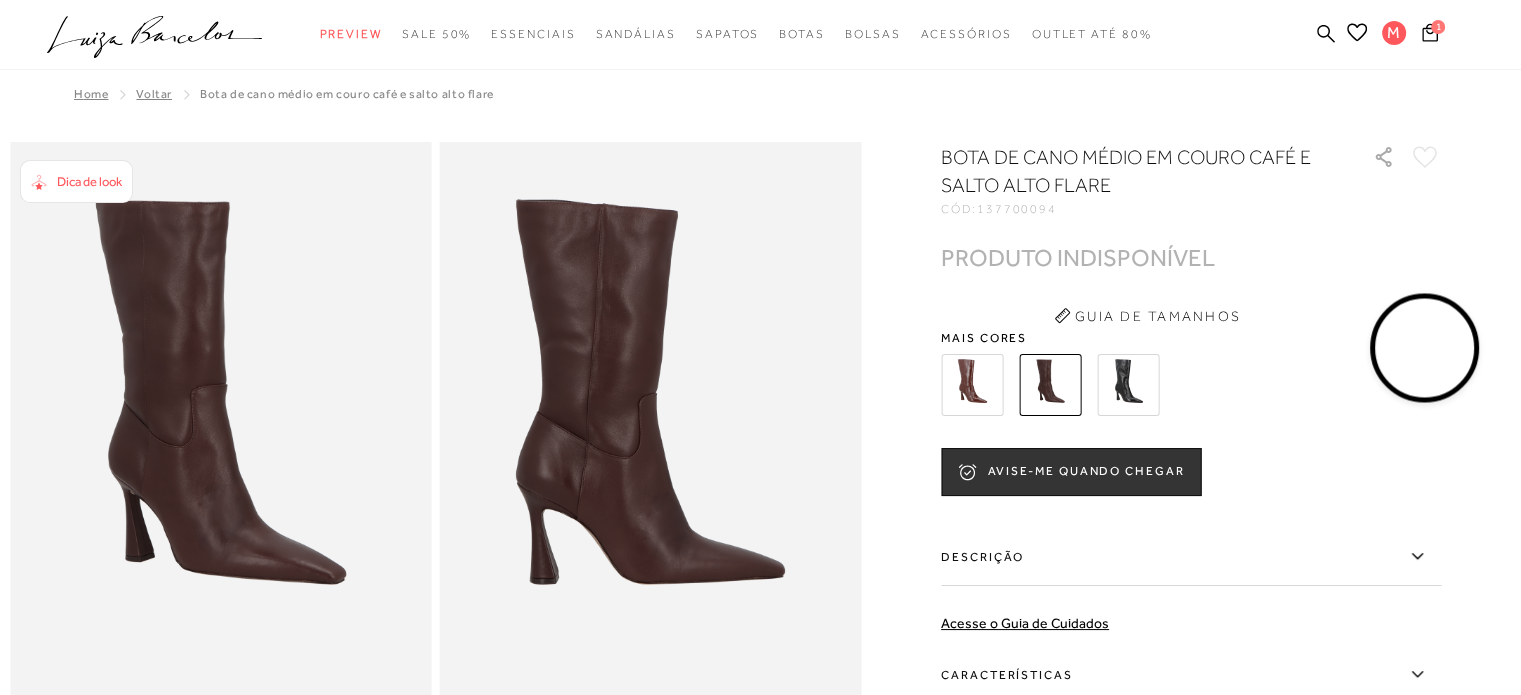click on "BOTA DE CANO MÉDIO EM COURO CAFÉ E SALTO ALTO FLARE
CÓD:
137700094
×
É necessário selecionar um tamanho para adicionar o produto como favorito.
PRODUTO INDISPONÍVEL
PRODUTO INDISPONÍVEL" at bounding box center [1191, 520] 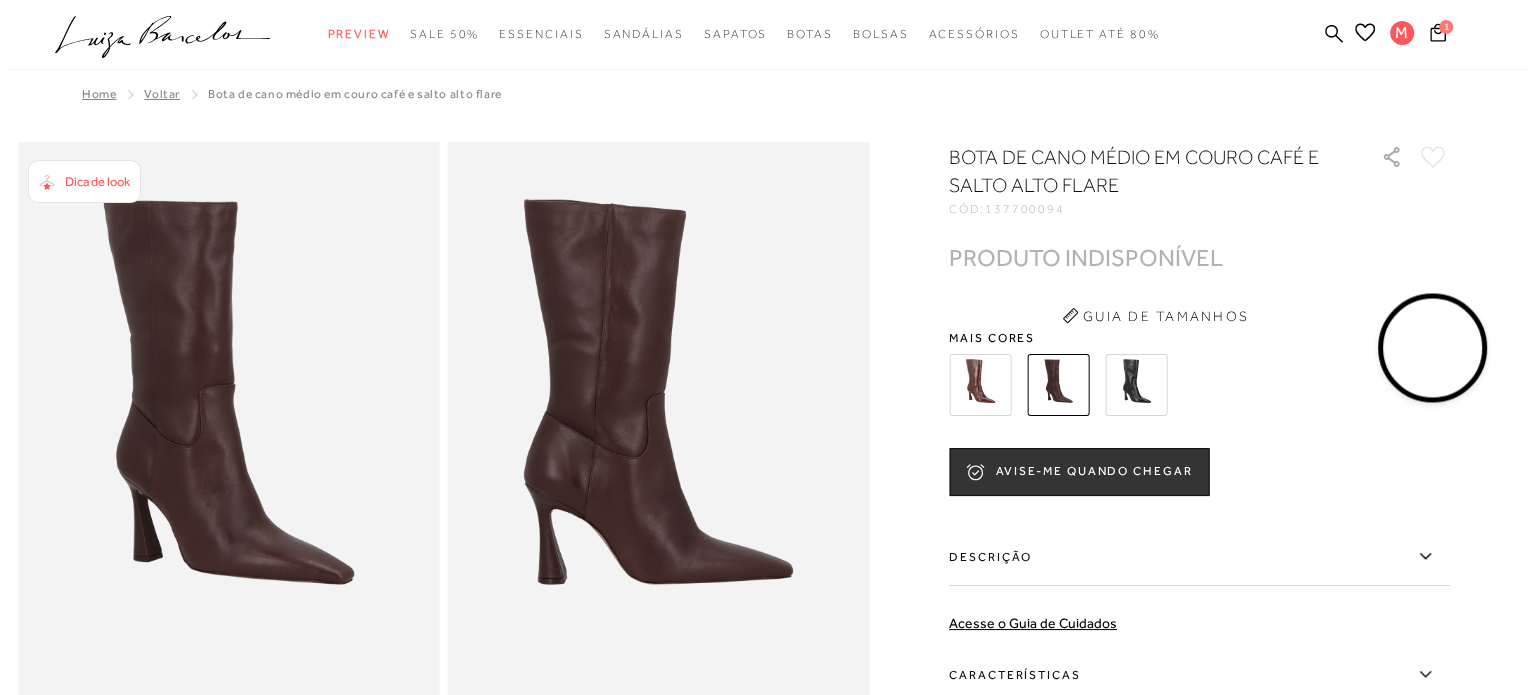 scroll, scrollTop: 0, scrollLeft: 0, axis: both 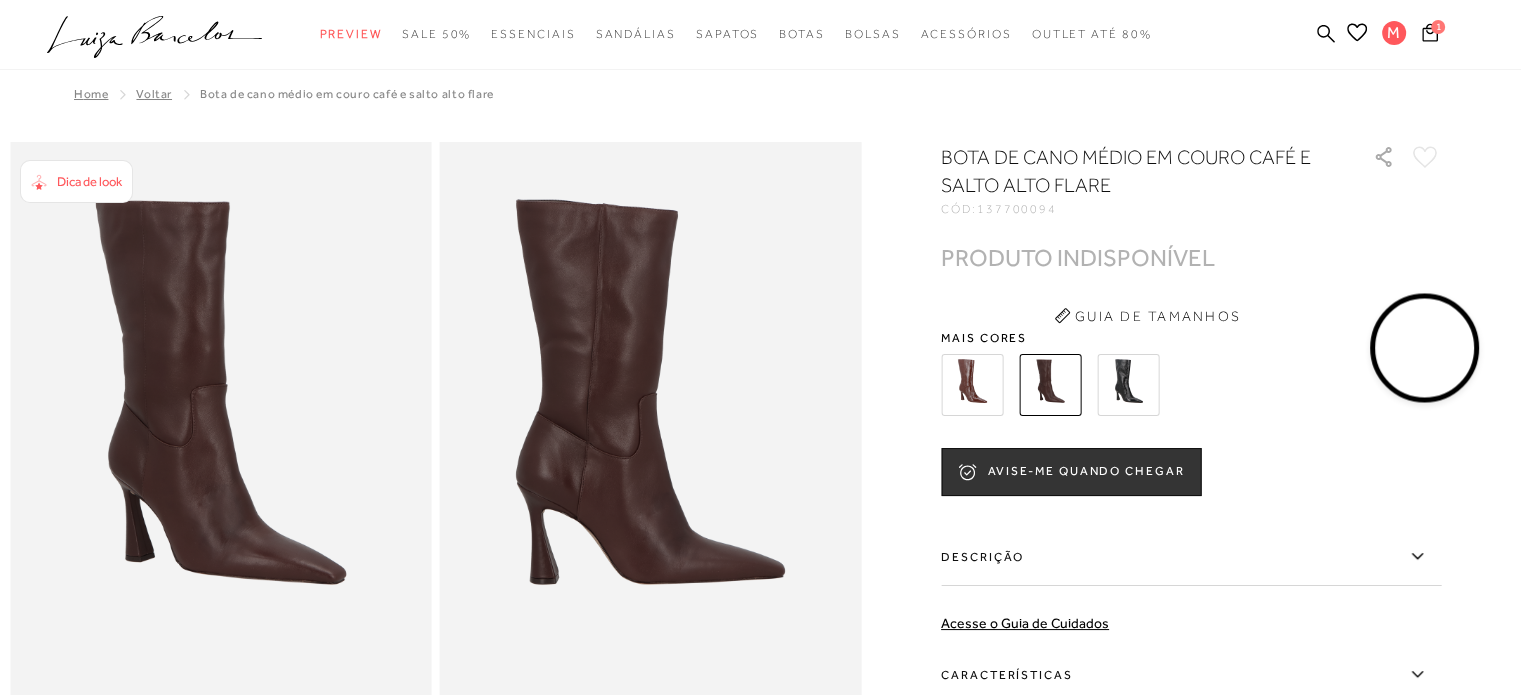 click at bounding box center (1128, 385) 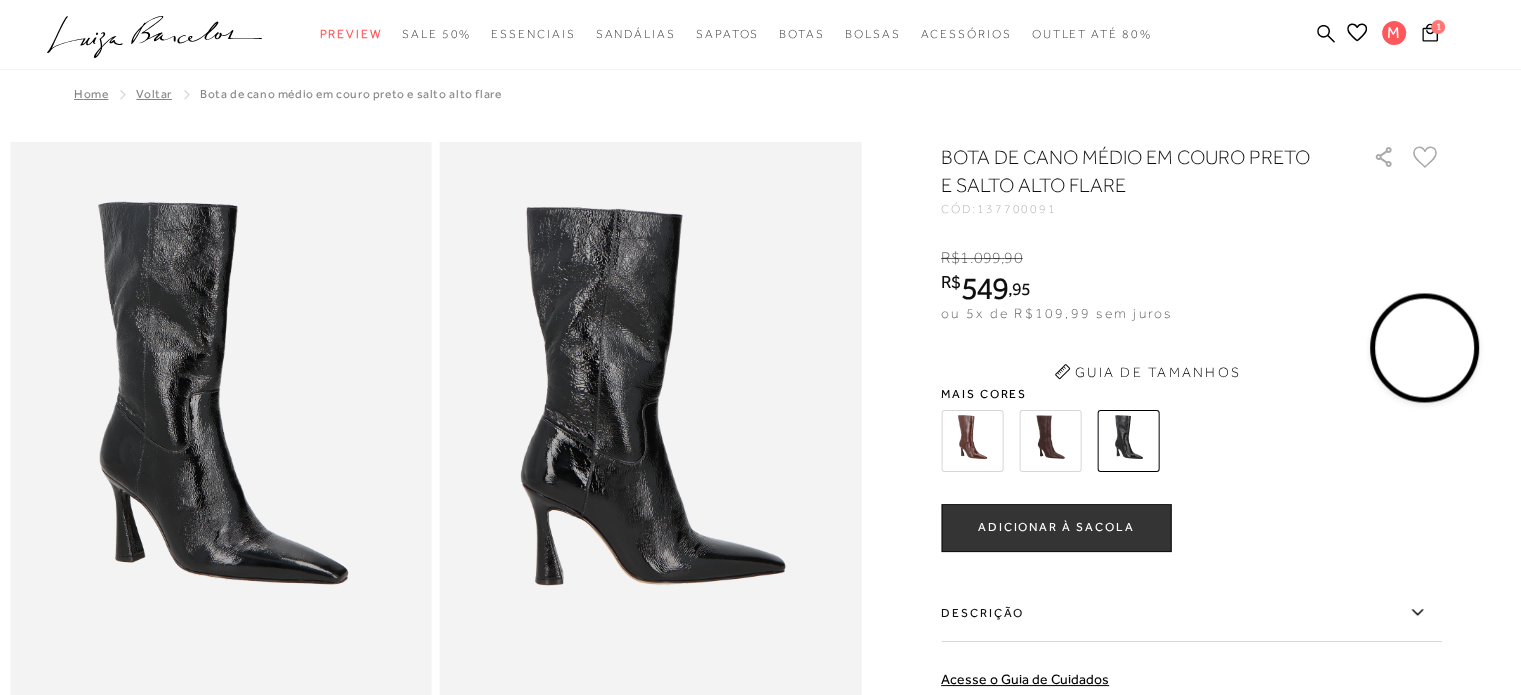 click on "Guia de Tamanhos" at bounding box center (1147, 372) 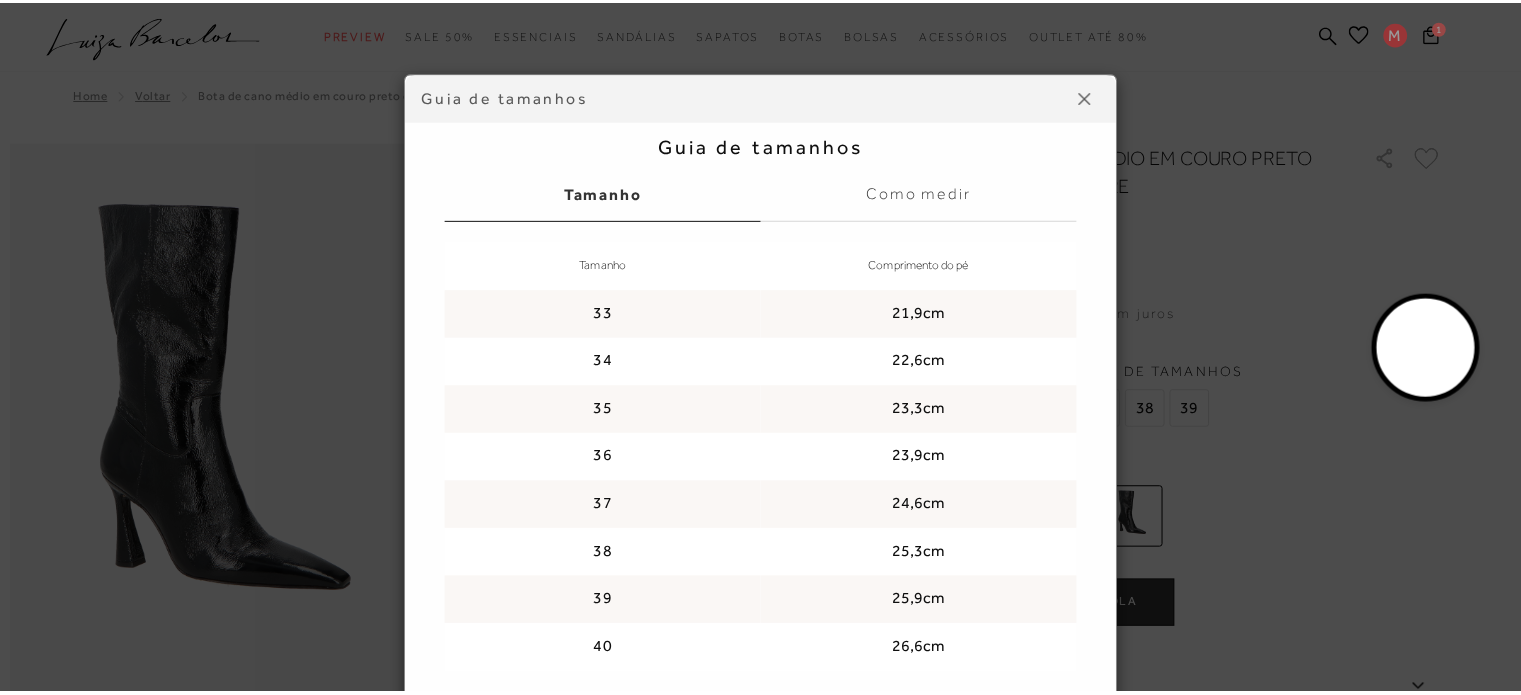 scroll, scrollTop: 0, scrollLeft: 0, axis: both 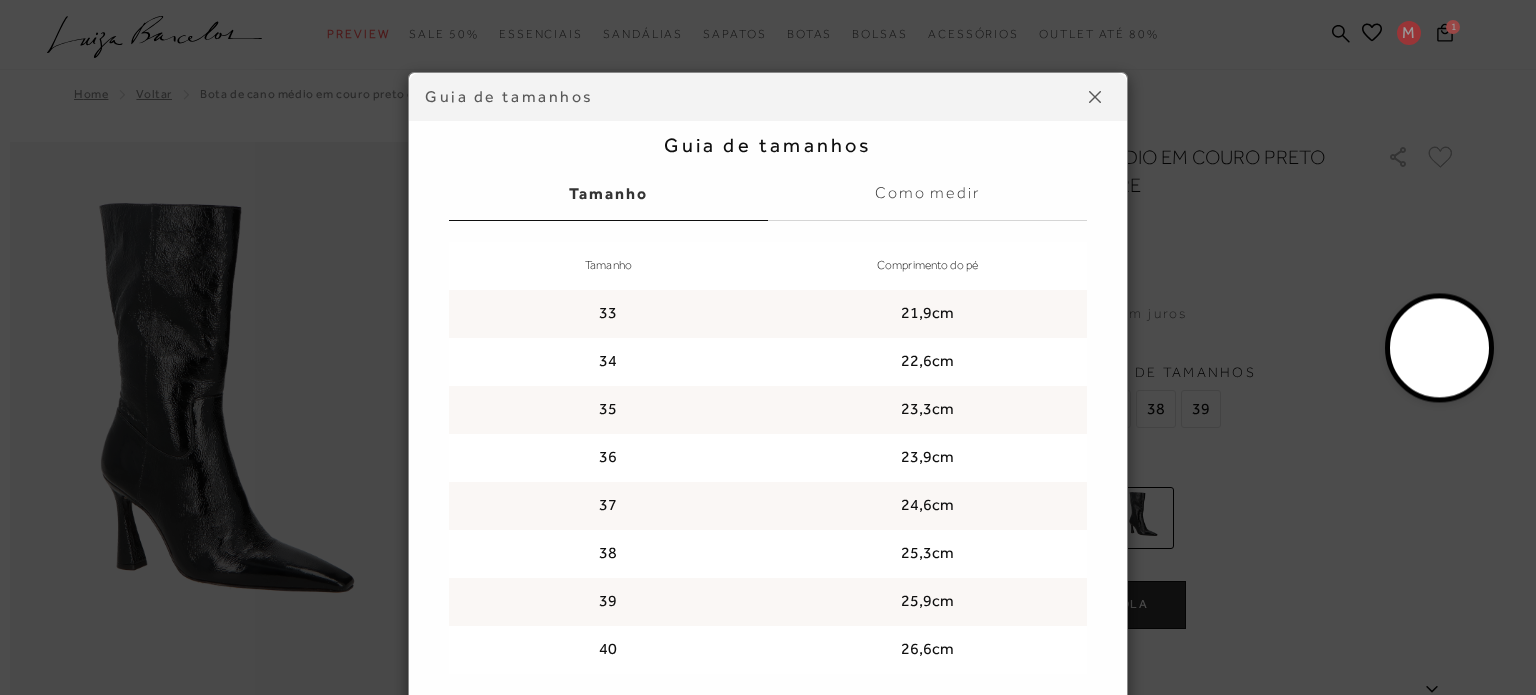 click at bounding box center (1095, 97) 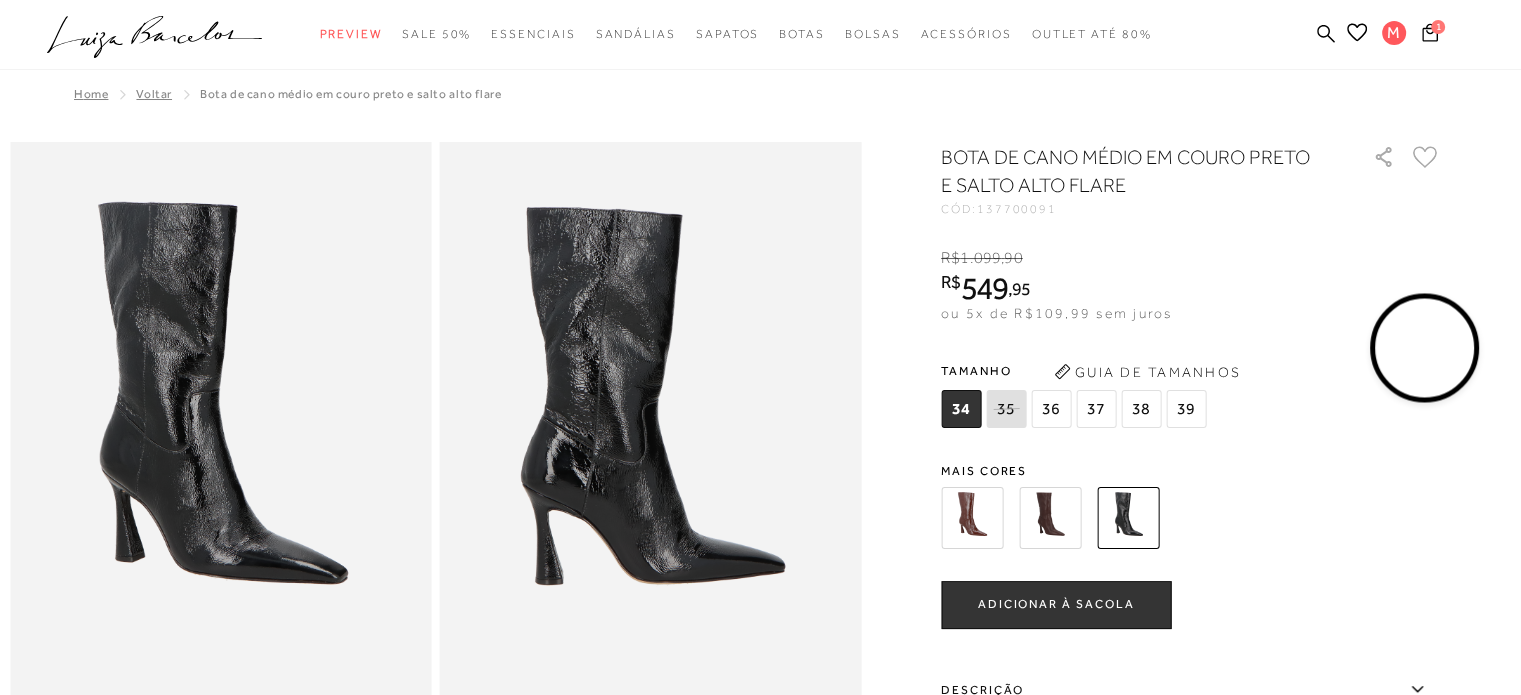 click at bounding box center [972, 518] 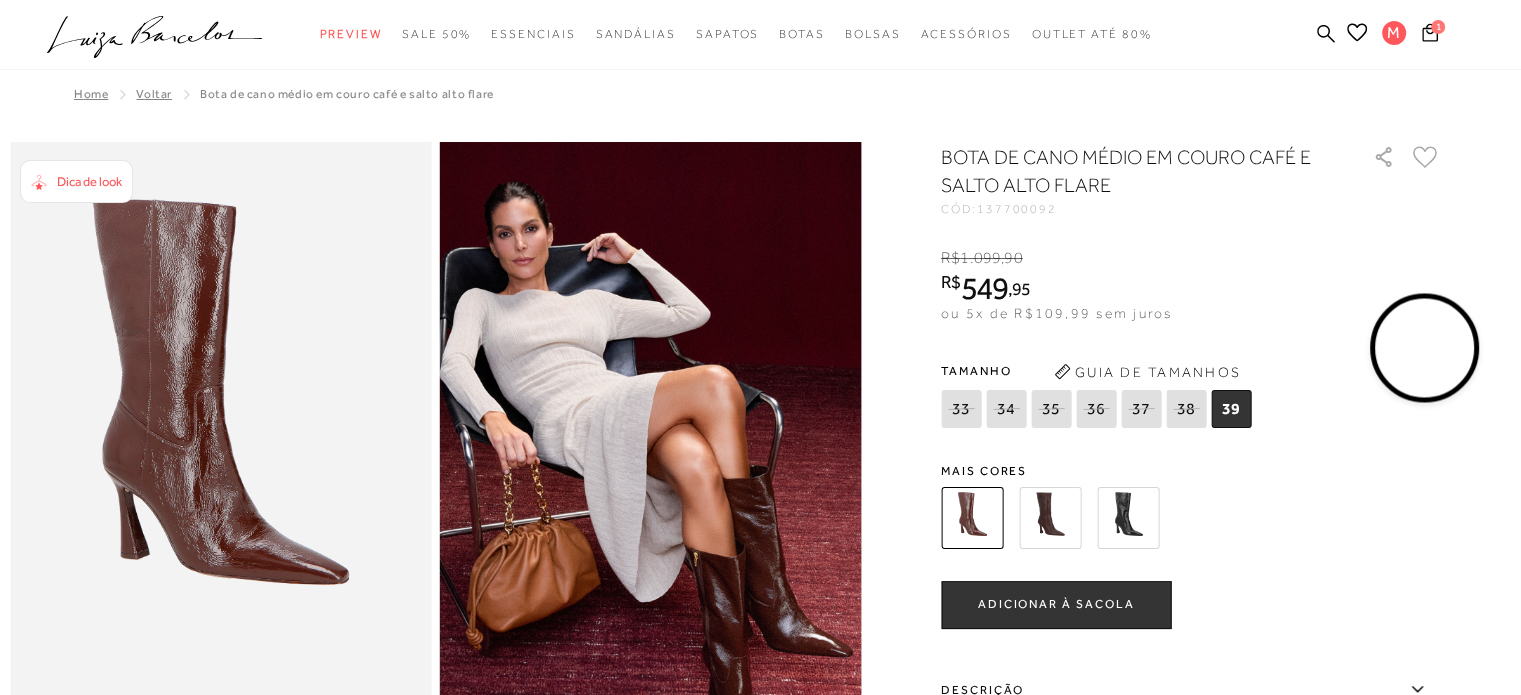 scroll, scrollTop: 0, scrollLeft: 0, axis: both 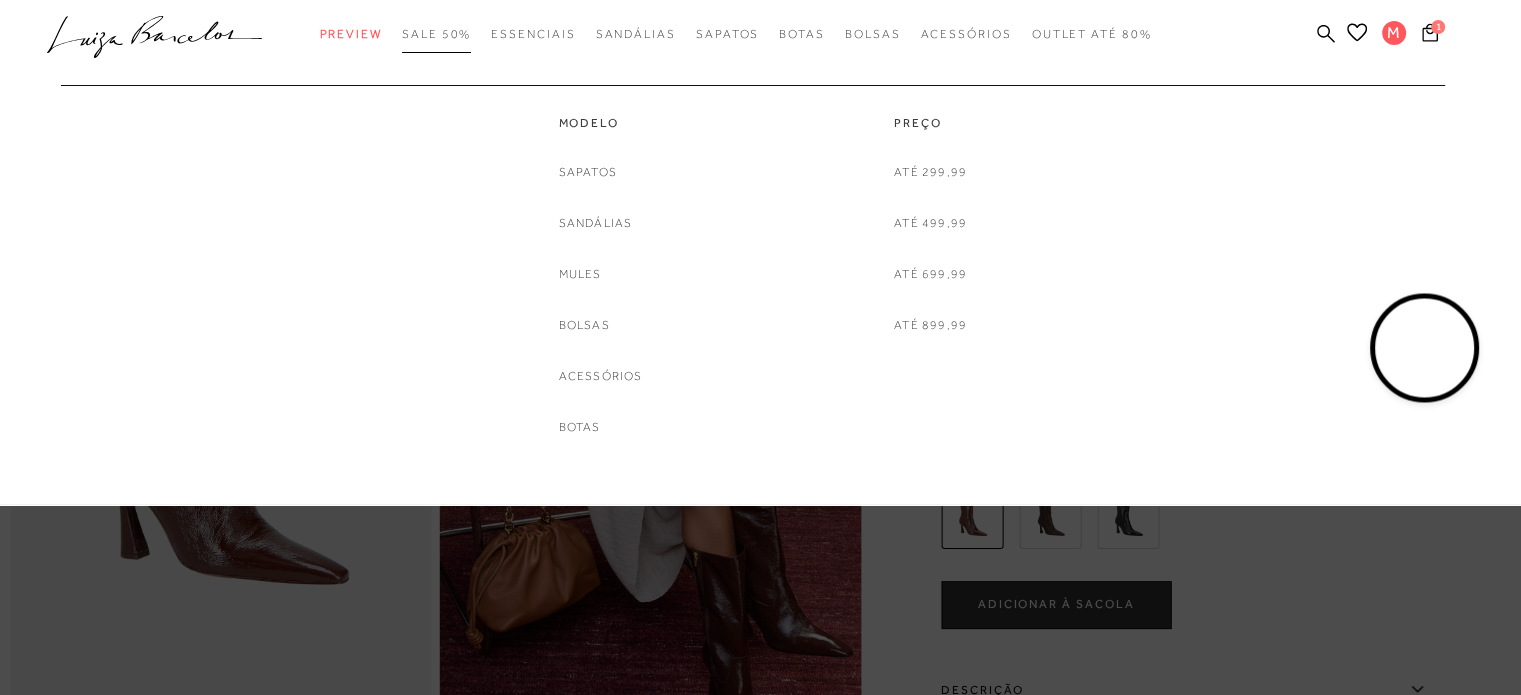 click on "SALE 50%" at bounding box center [436, 34] 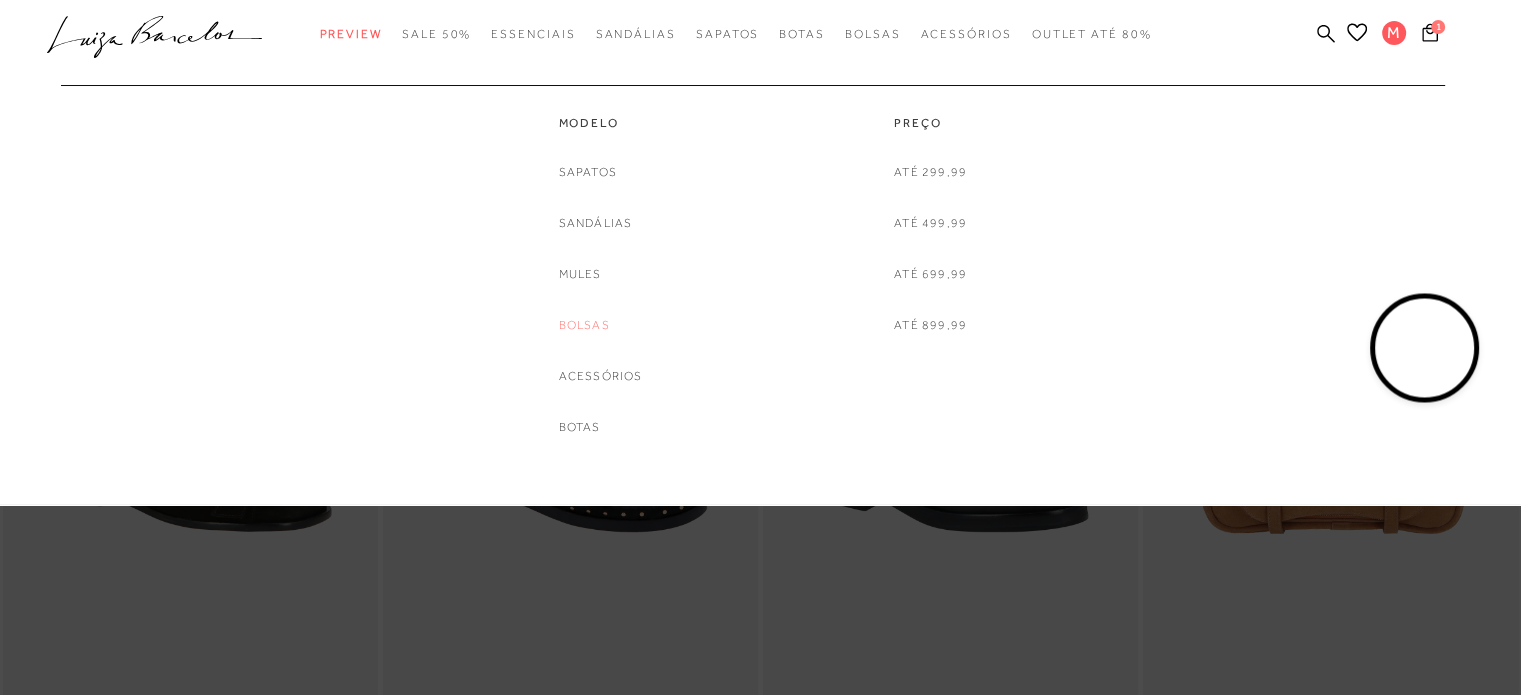 click on "Bolsas" at bounding box center [584, 325] 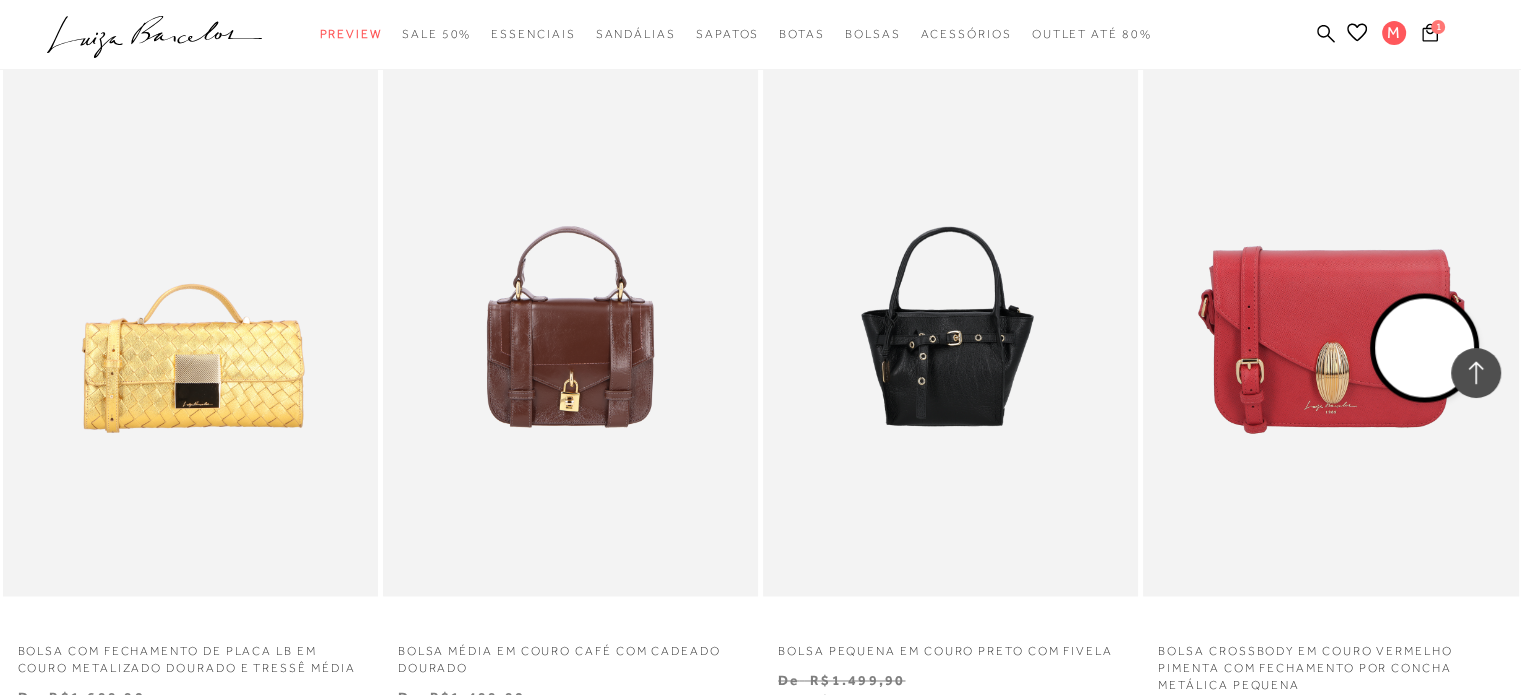 scroll, scrollTop: 3004, scrollLeft: 0, axis: vertical 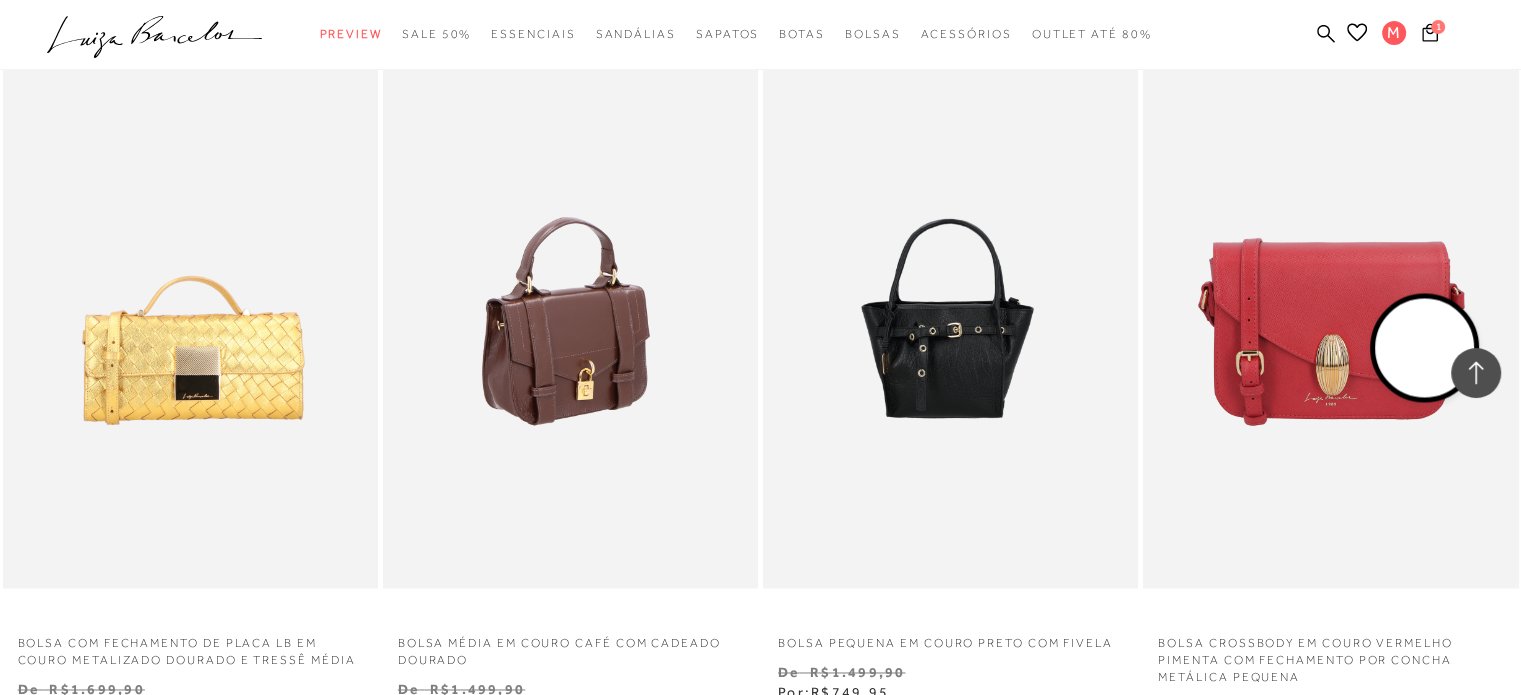 click at bounding box center [571, 306] 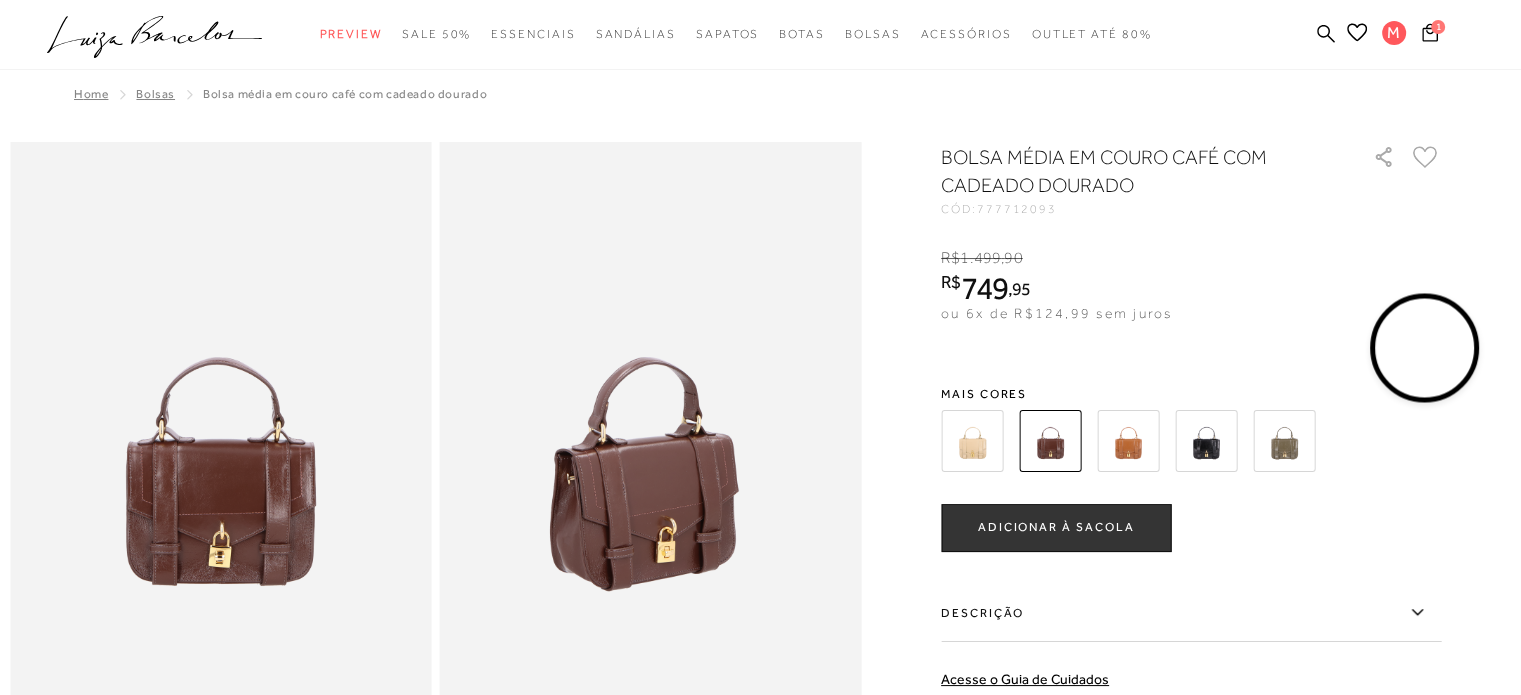 scroll, scrollTop: 0, scrollLeft: 0, axis: both 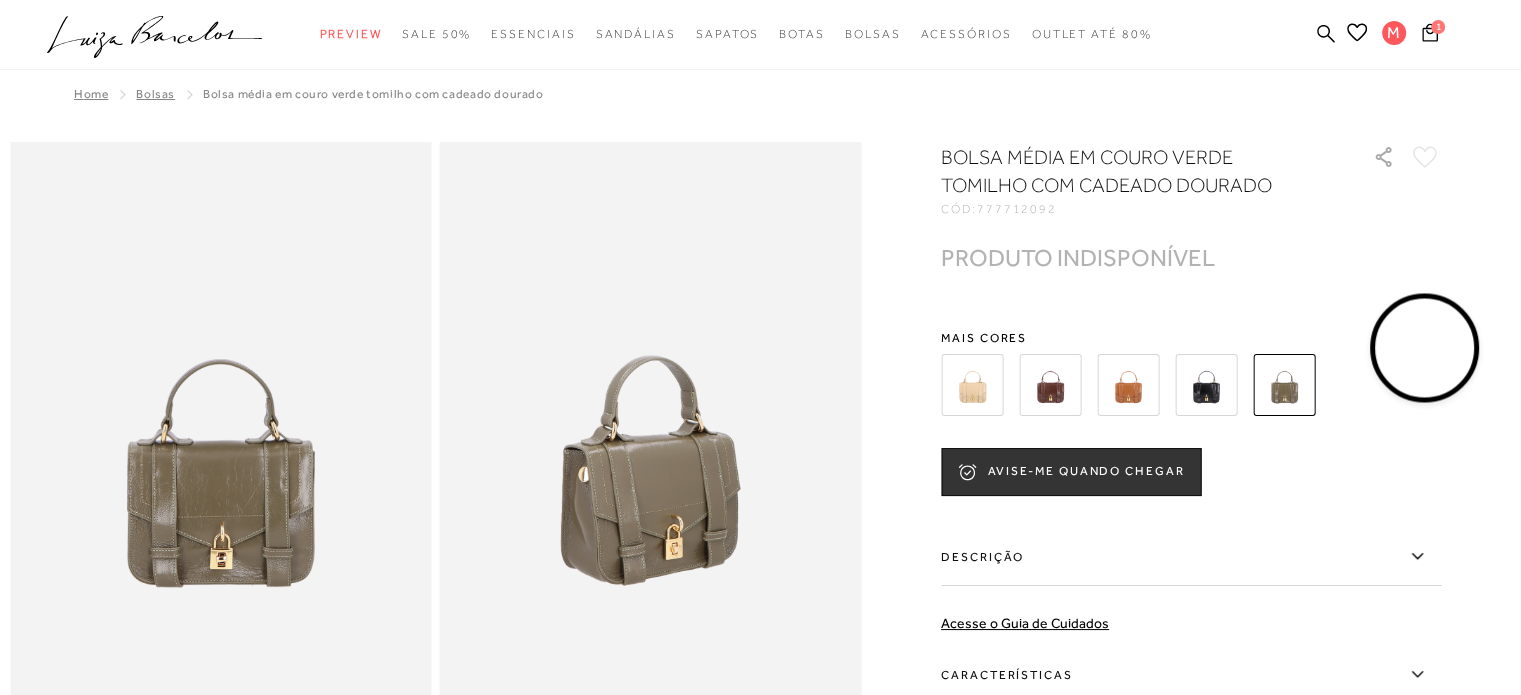 click at bounding box center [1128, 385] 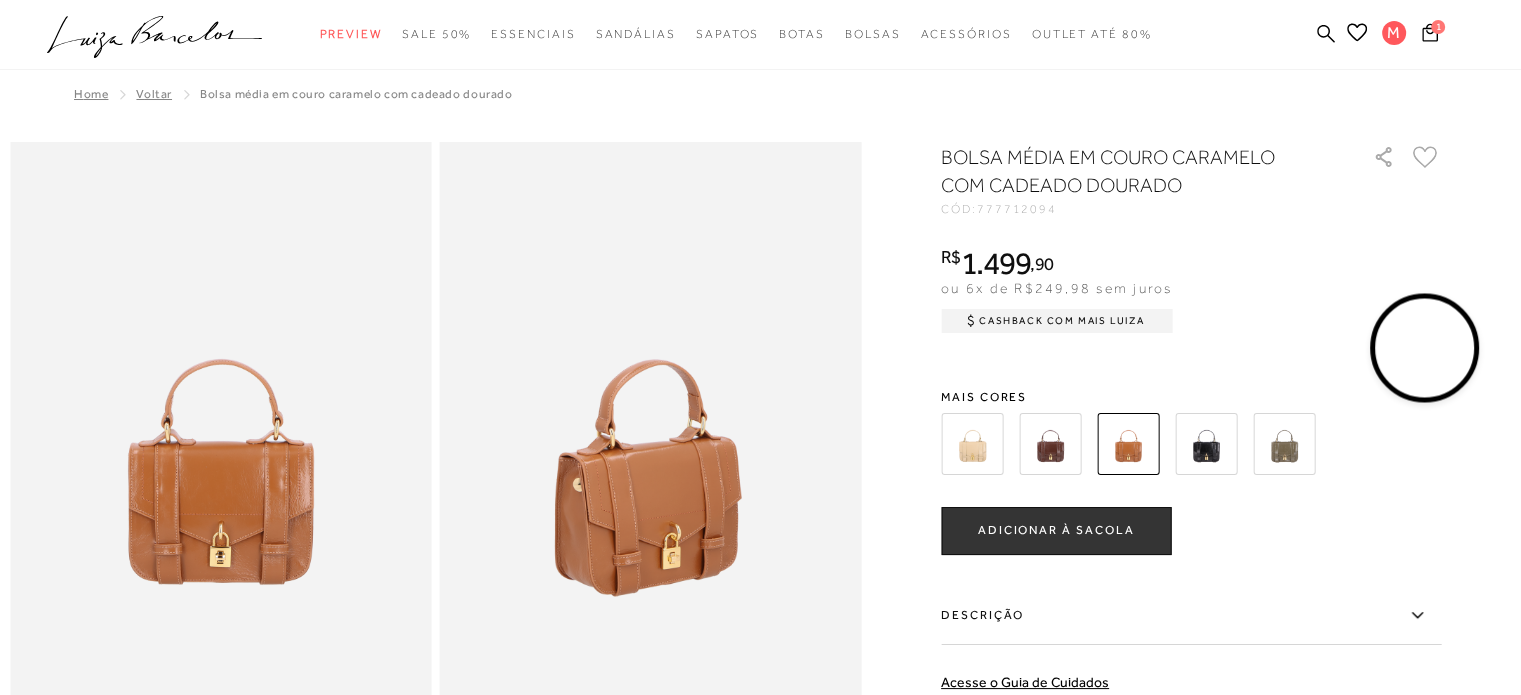 scroll, scrollTop: 0, scrollLeft: 0, axis: both 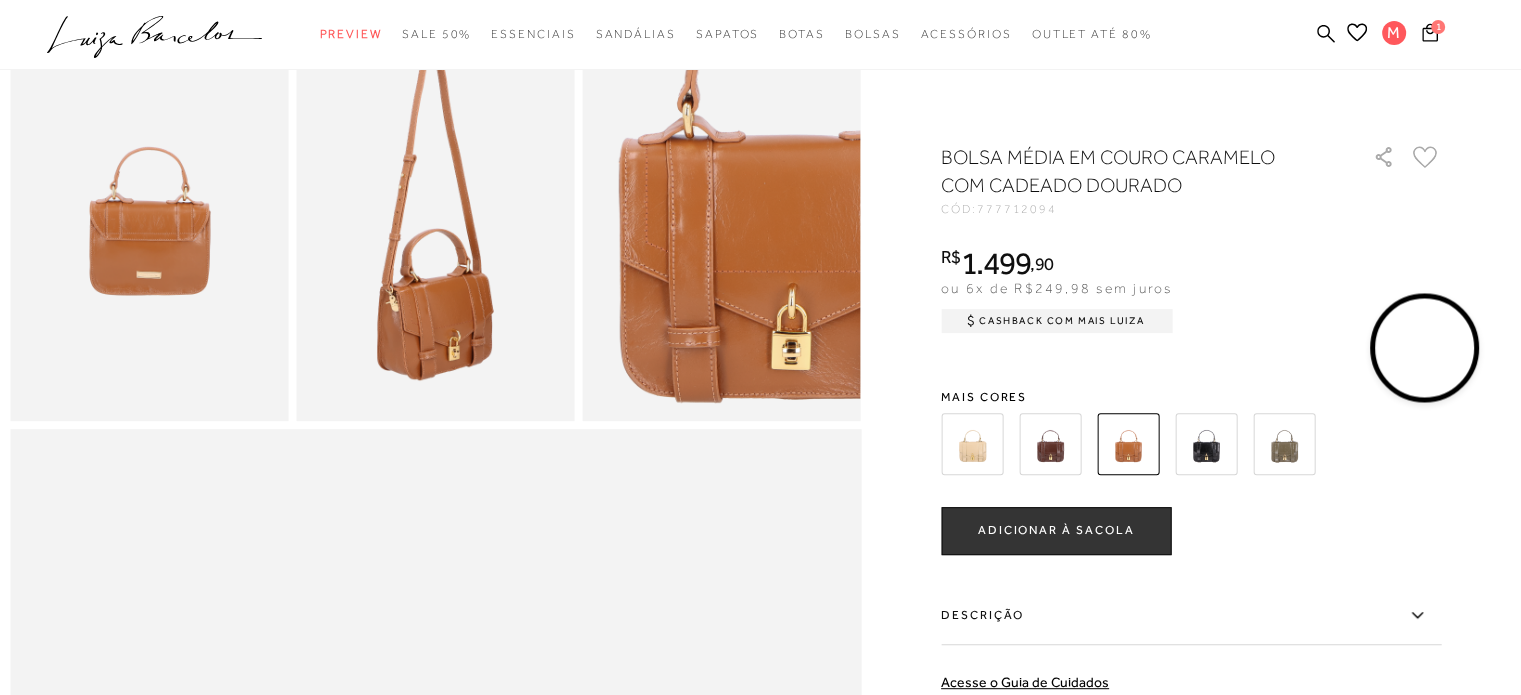 click at bounding box center (1206, 444) 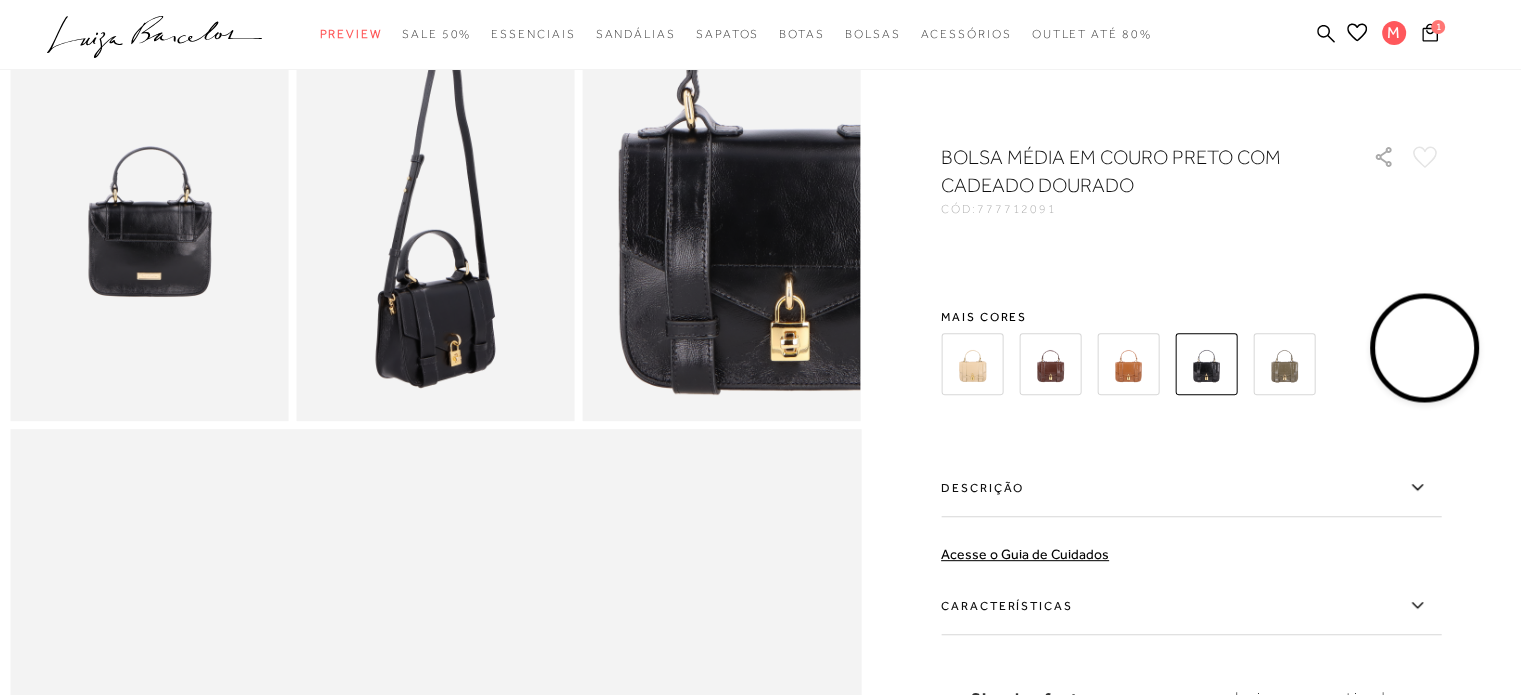 scroll, scrollTop: 0, scrollLeft: 0, axis: both 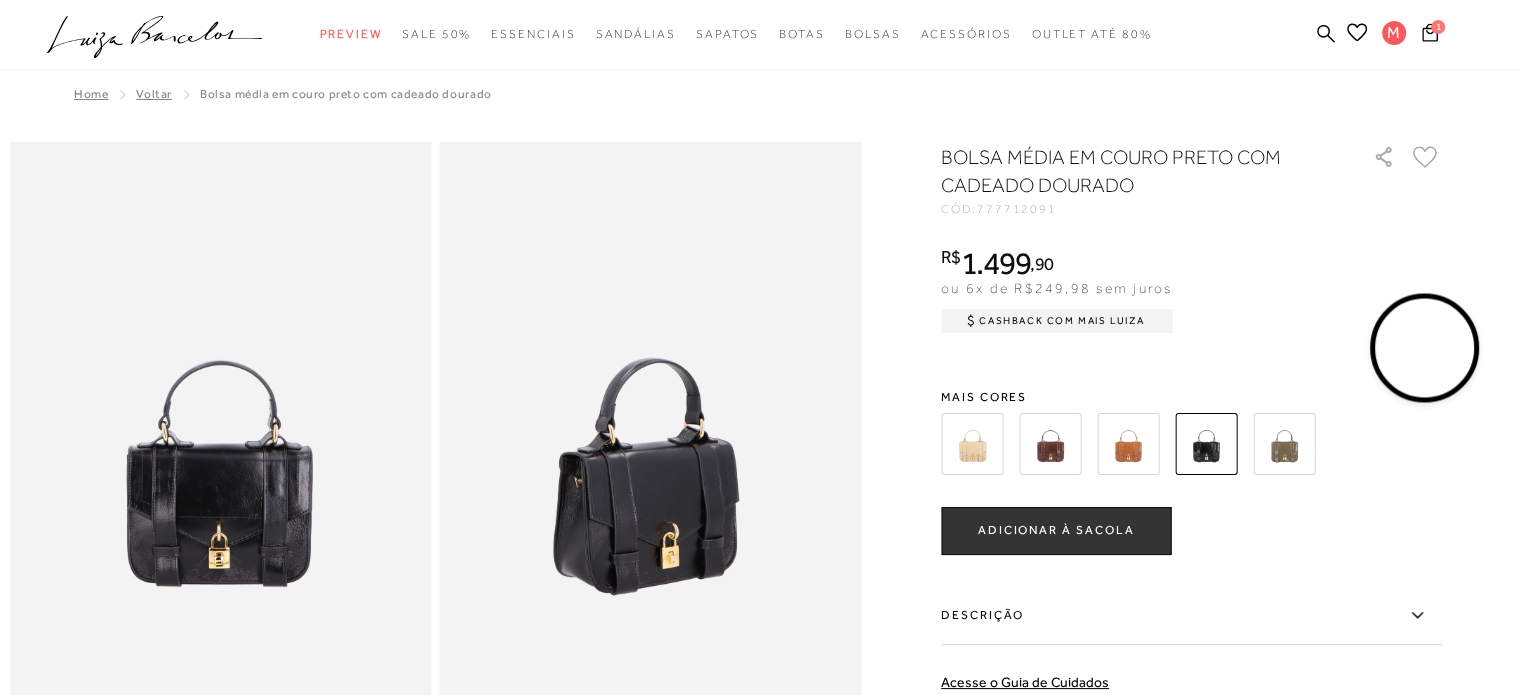click at bounding box center [1050, 444] 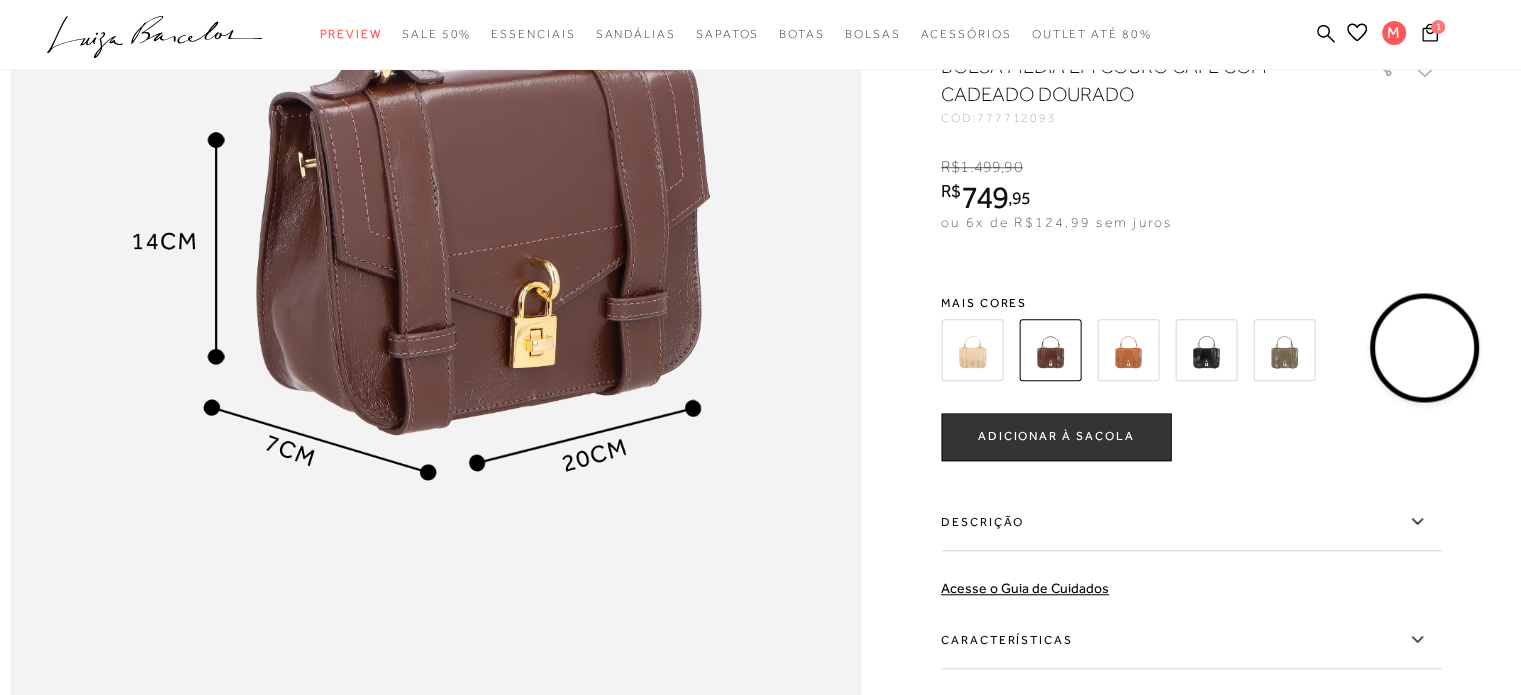 scroll, scrollTop: 1655, scrollLeft: 0, axis: vertical 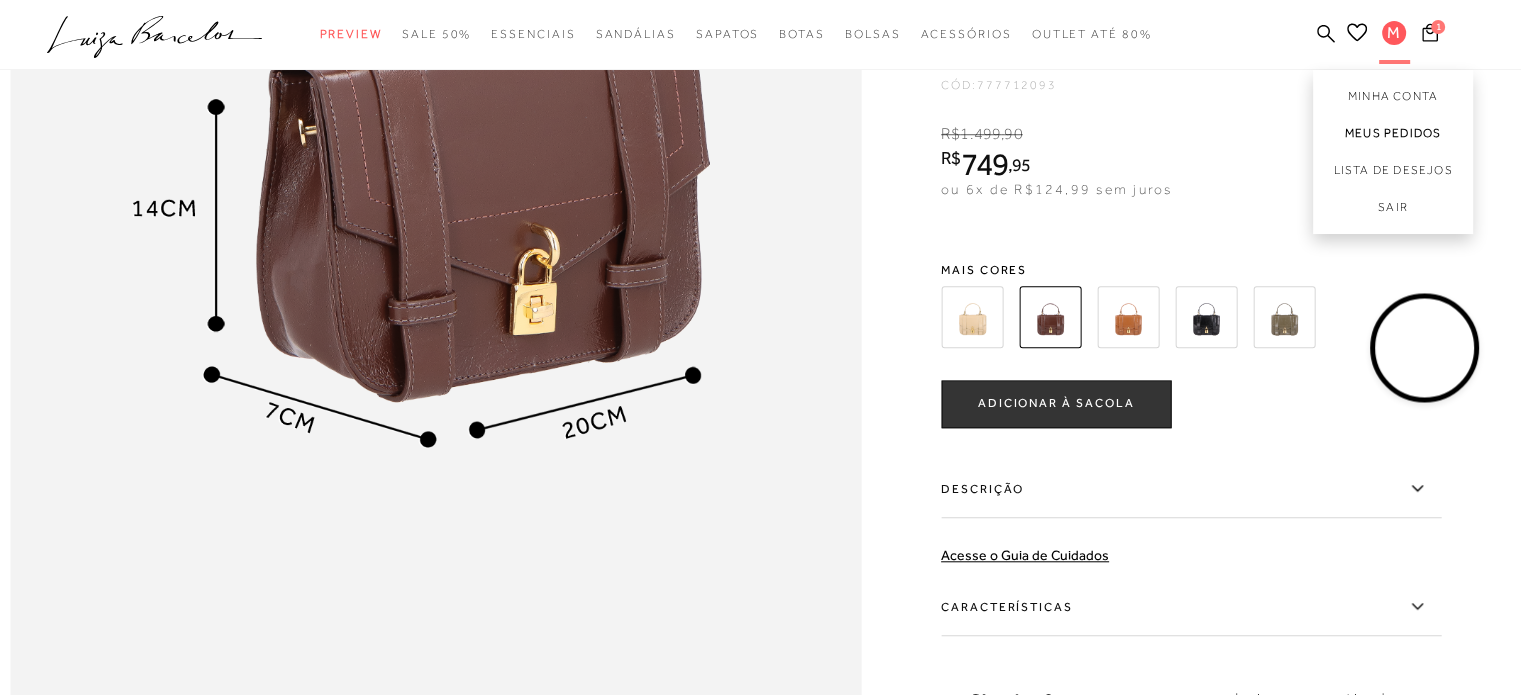 drag, startPoint x: 1397, startPoint y: 28, endPoint x: 1382, endPoint y: 123, distance: 96.17692 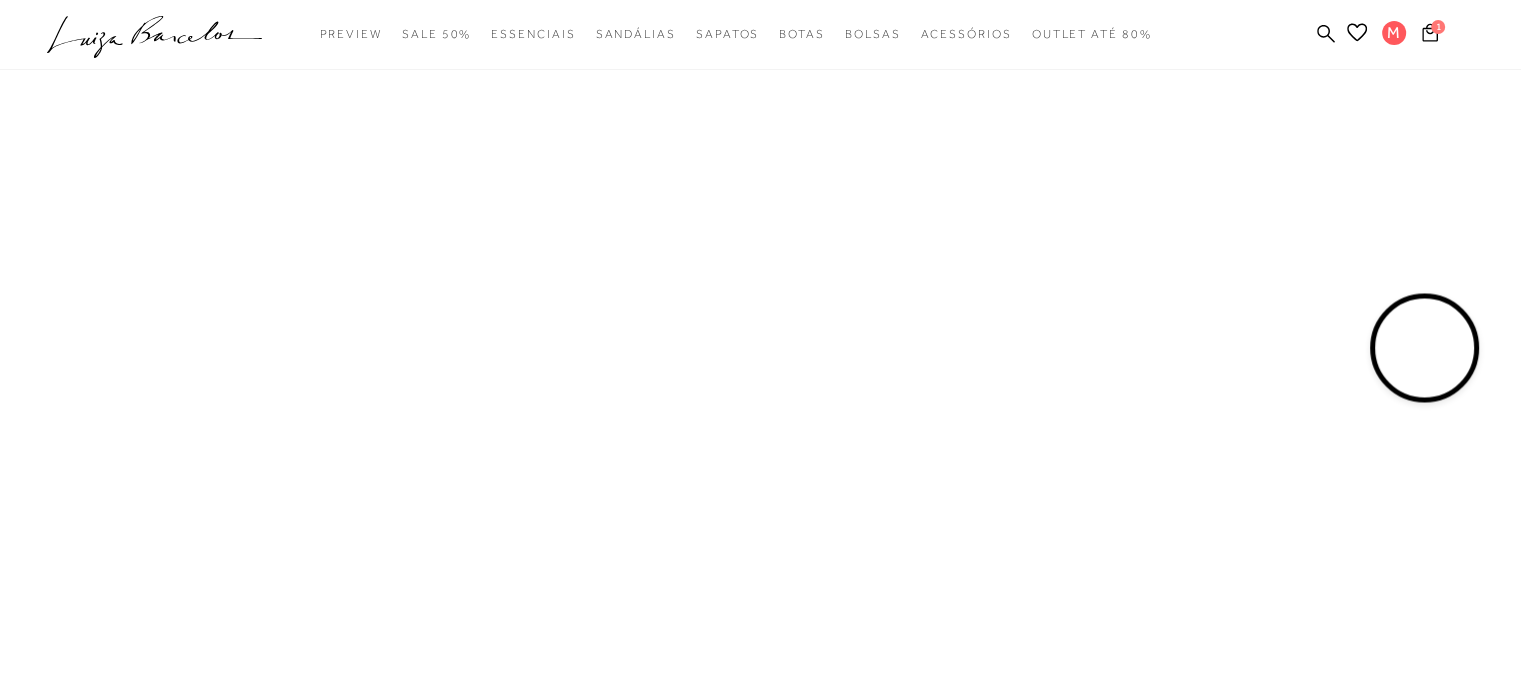 scroll, scrollTop: 0, scrollLeft: 0, axis: both 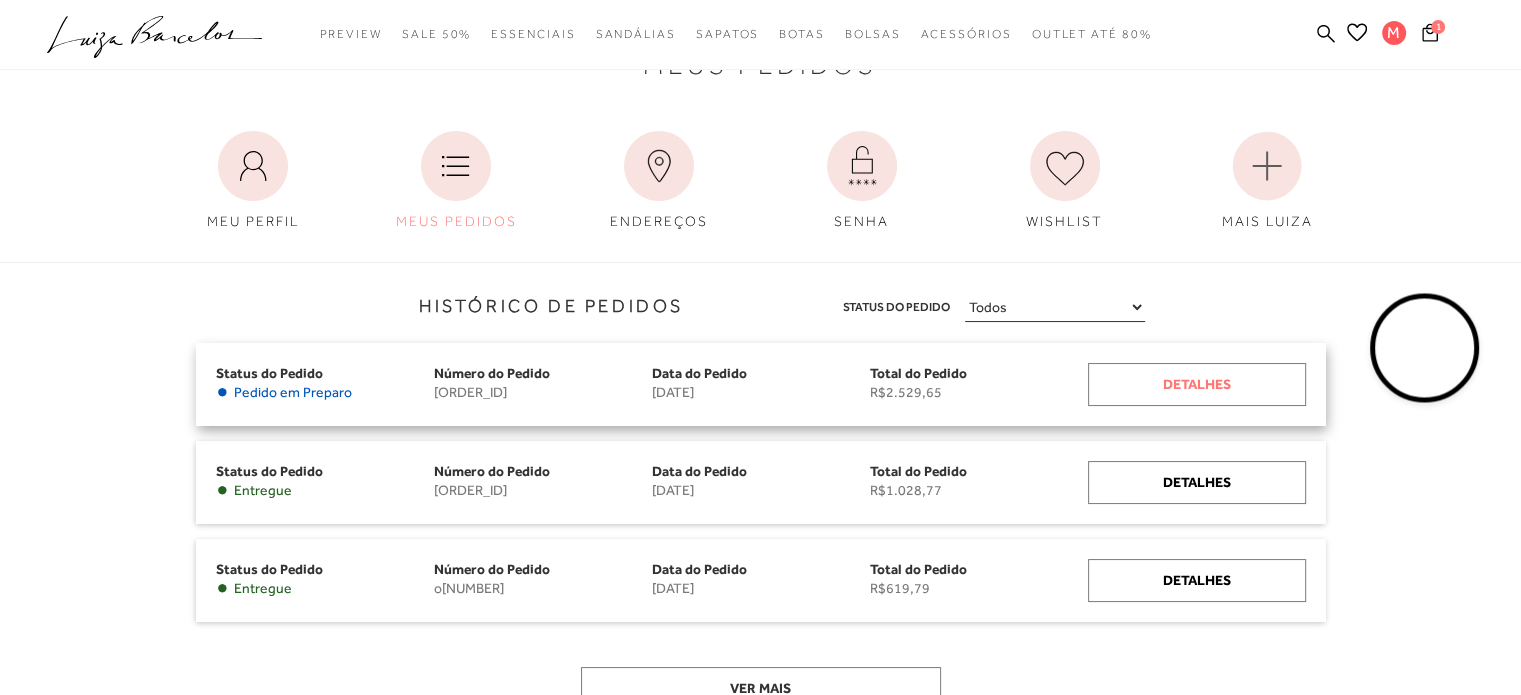 click on "Detalhes" at bounding box center [1197, 384] 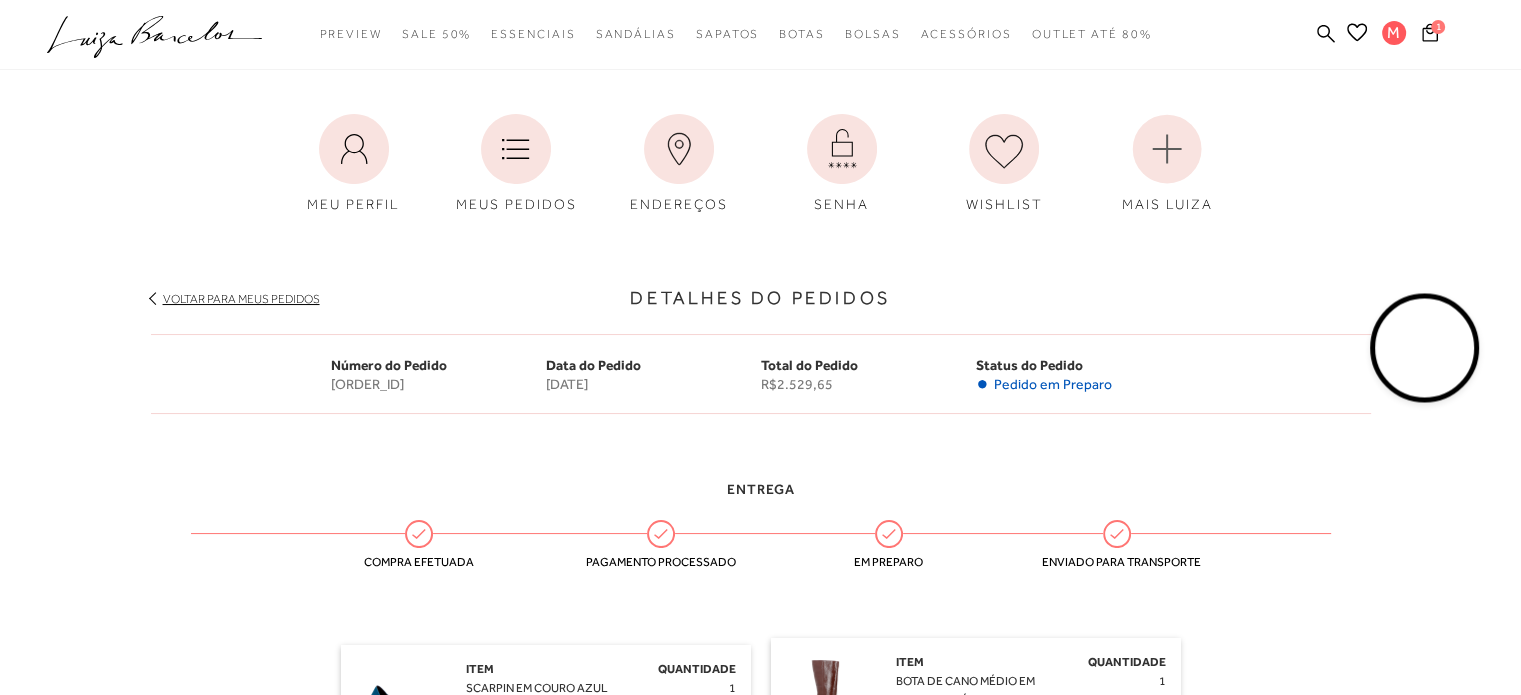 scroll, scrollTop: 0, scrollLeft: 0, axis: both 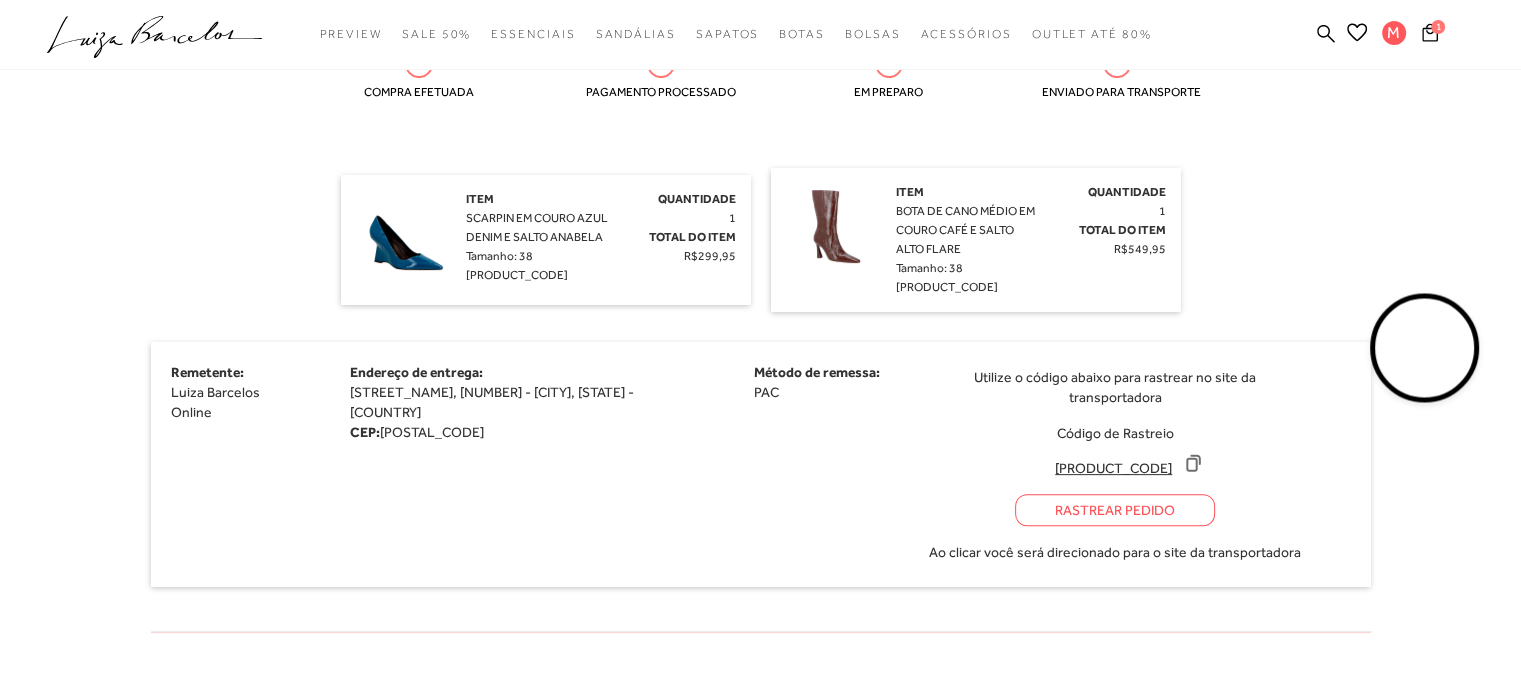 click on "Rastrear Pedido" at bounding box center [1115, 510] 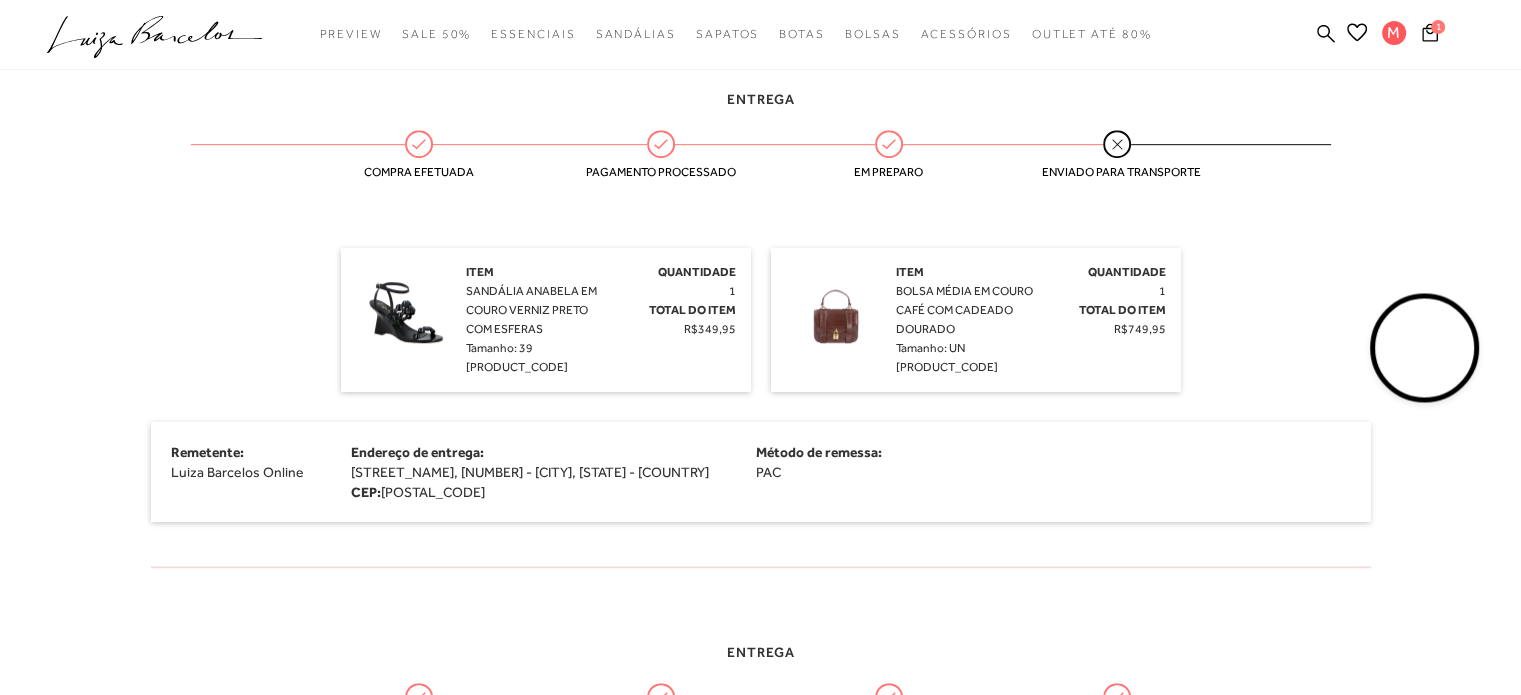 scroll, scrollTop: 1216, scrollLeft: 0, axis: vertical 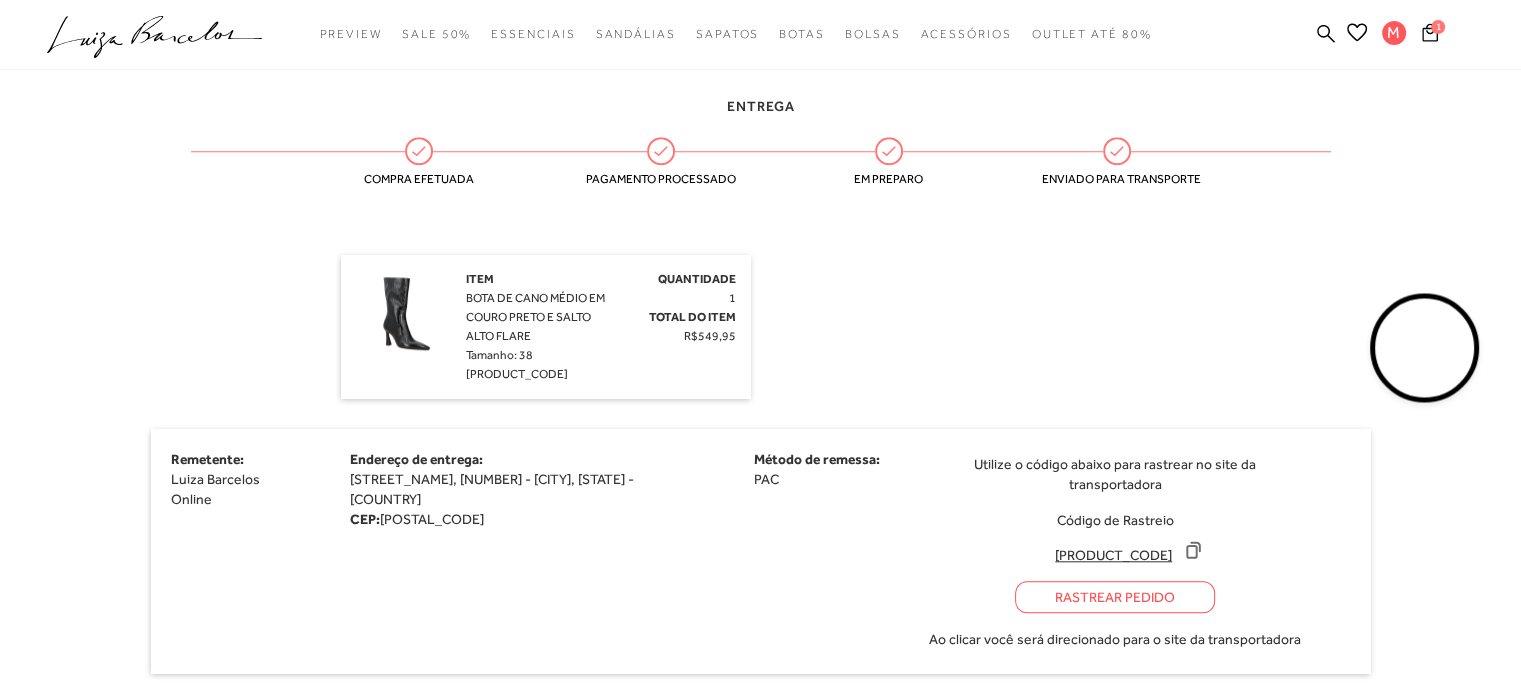 click on "Rastrear Pedido" at bounding box center [1115, 597] 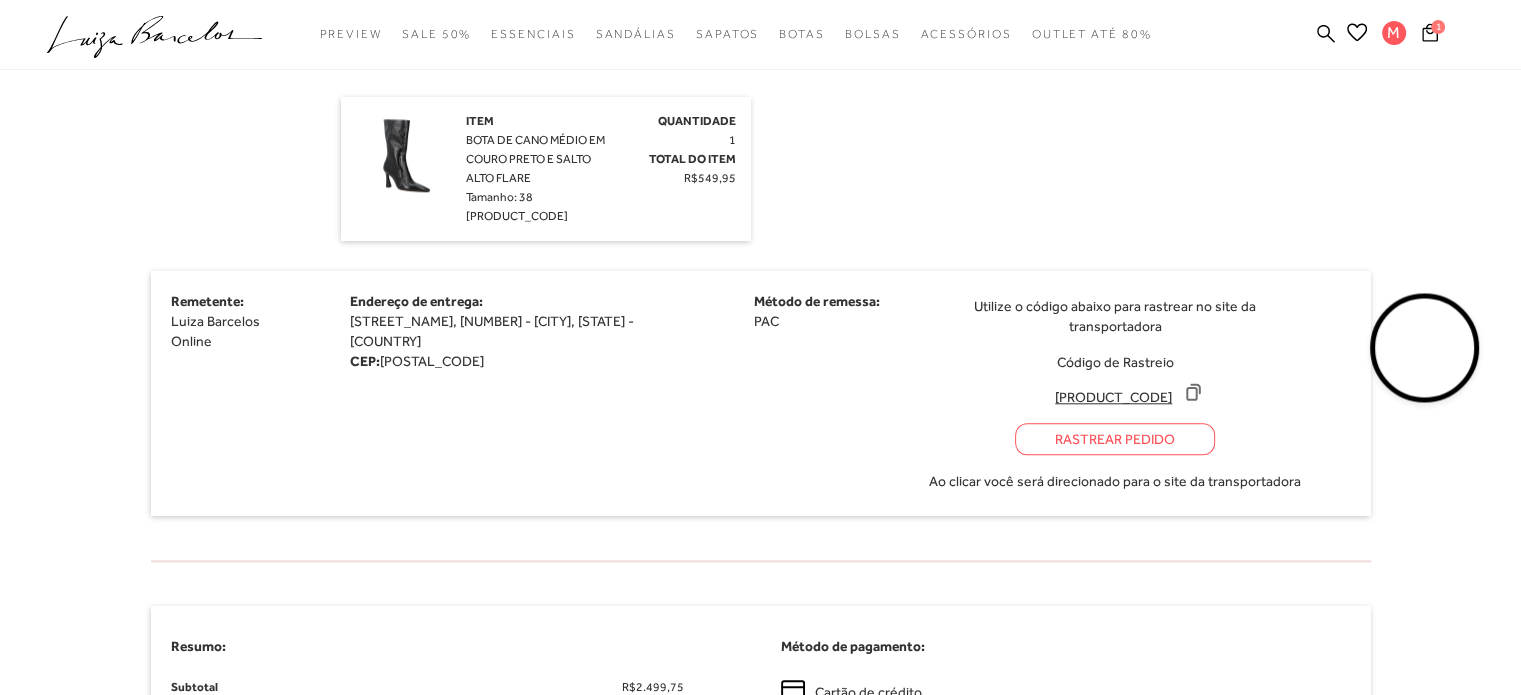 scroll, scrollTop: 1872, scrollLeft: 0, axis: vertical 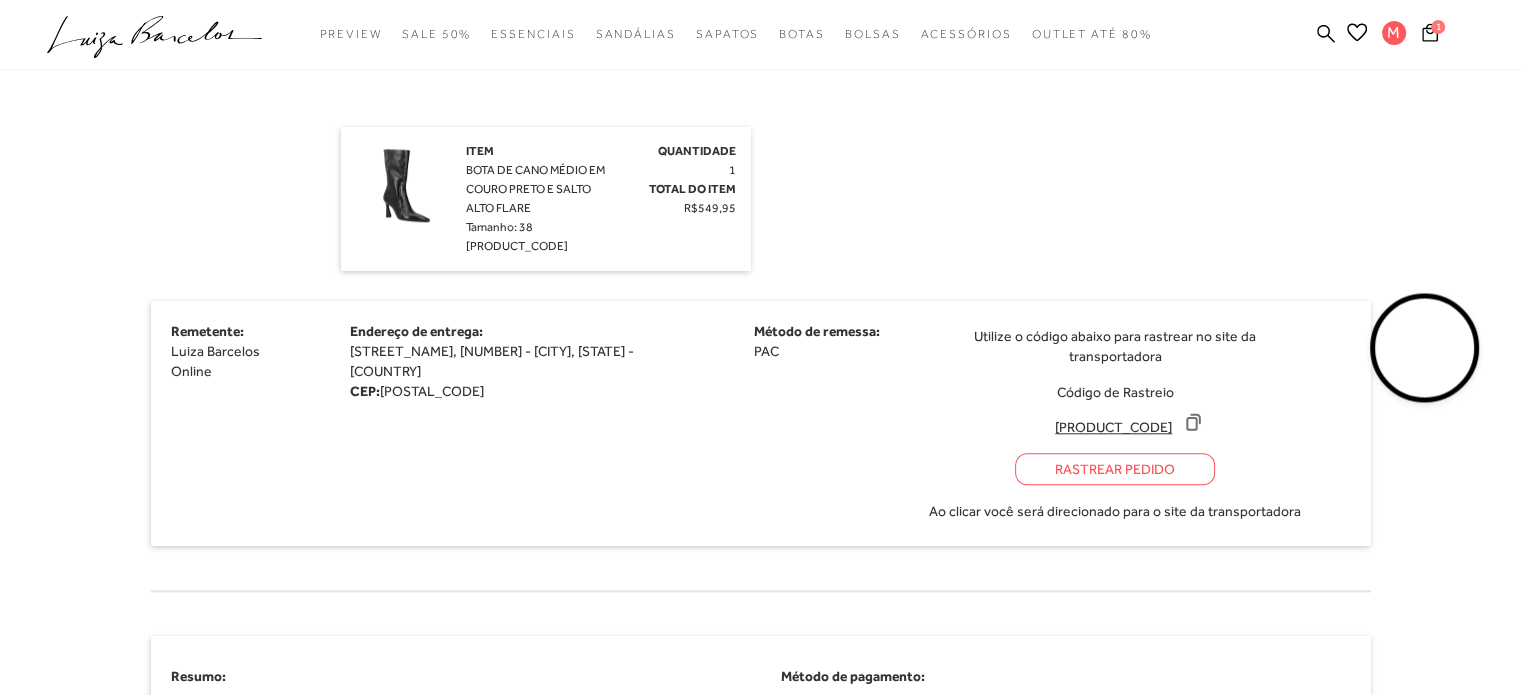 click 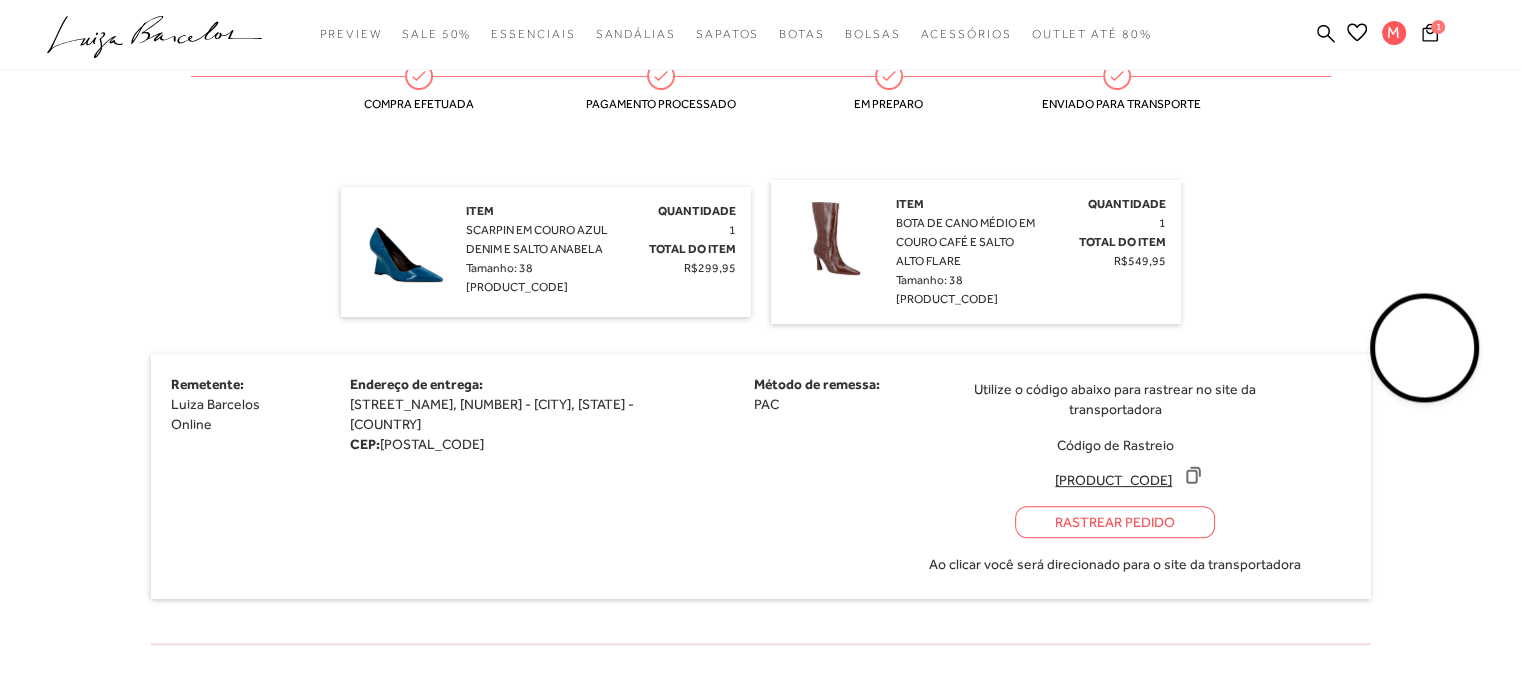 scroll, scrollTop: 572, scrollLeft: 0, axis: vertical 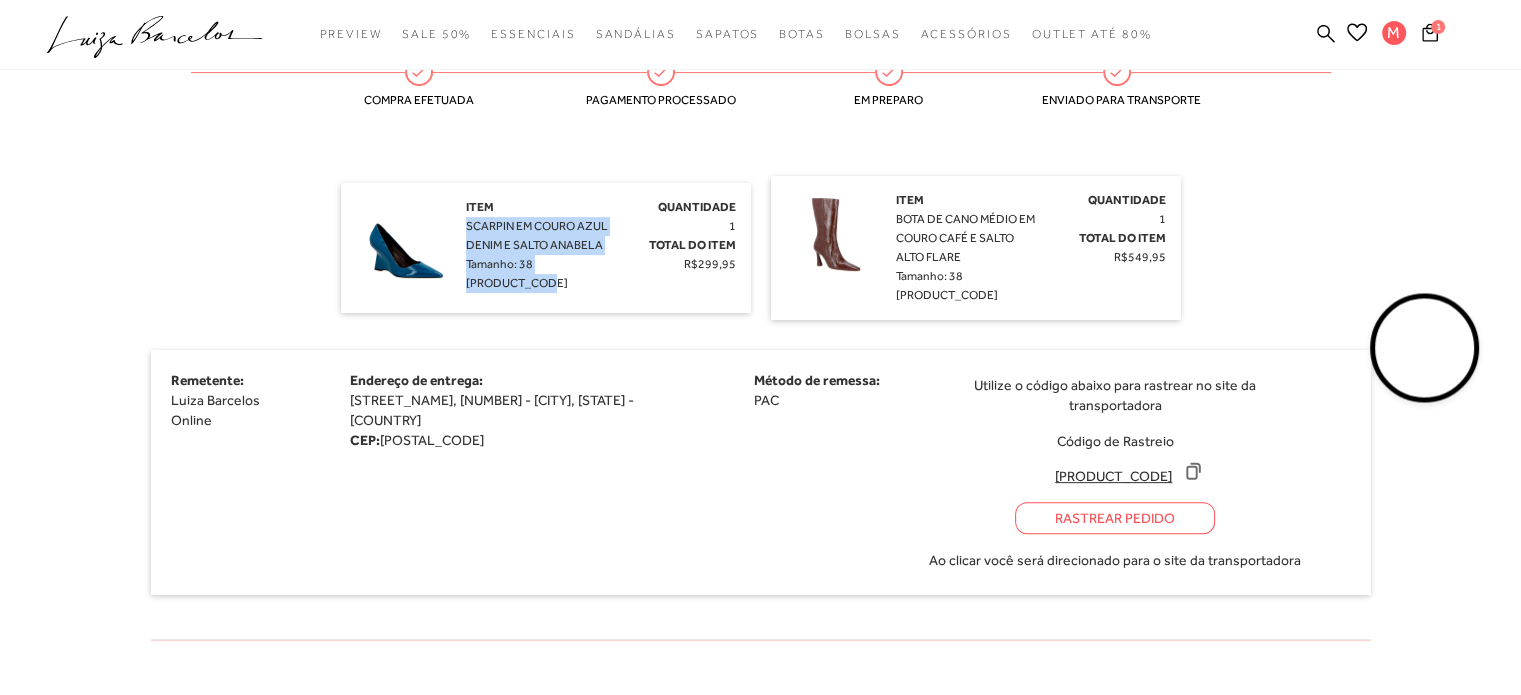 drag, startPoint x: 464, startPoint y: 217, endPoint x: 544, endPoint y: 286, distance: 105.64564 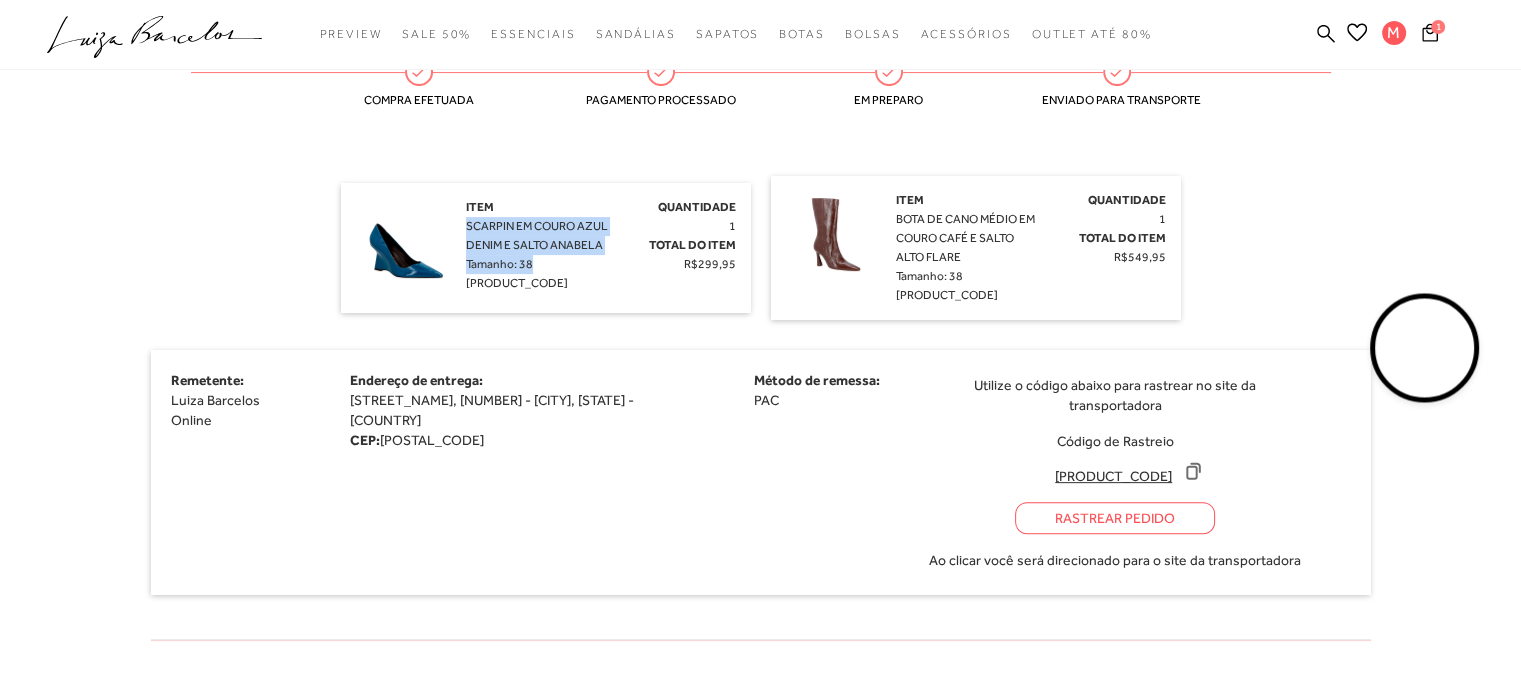 copy on "SCARPIN EM COURO AZUL DENIM E SALTO ANABELA
Tamanho: 38" 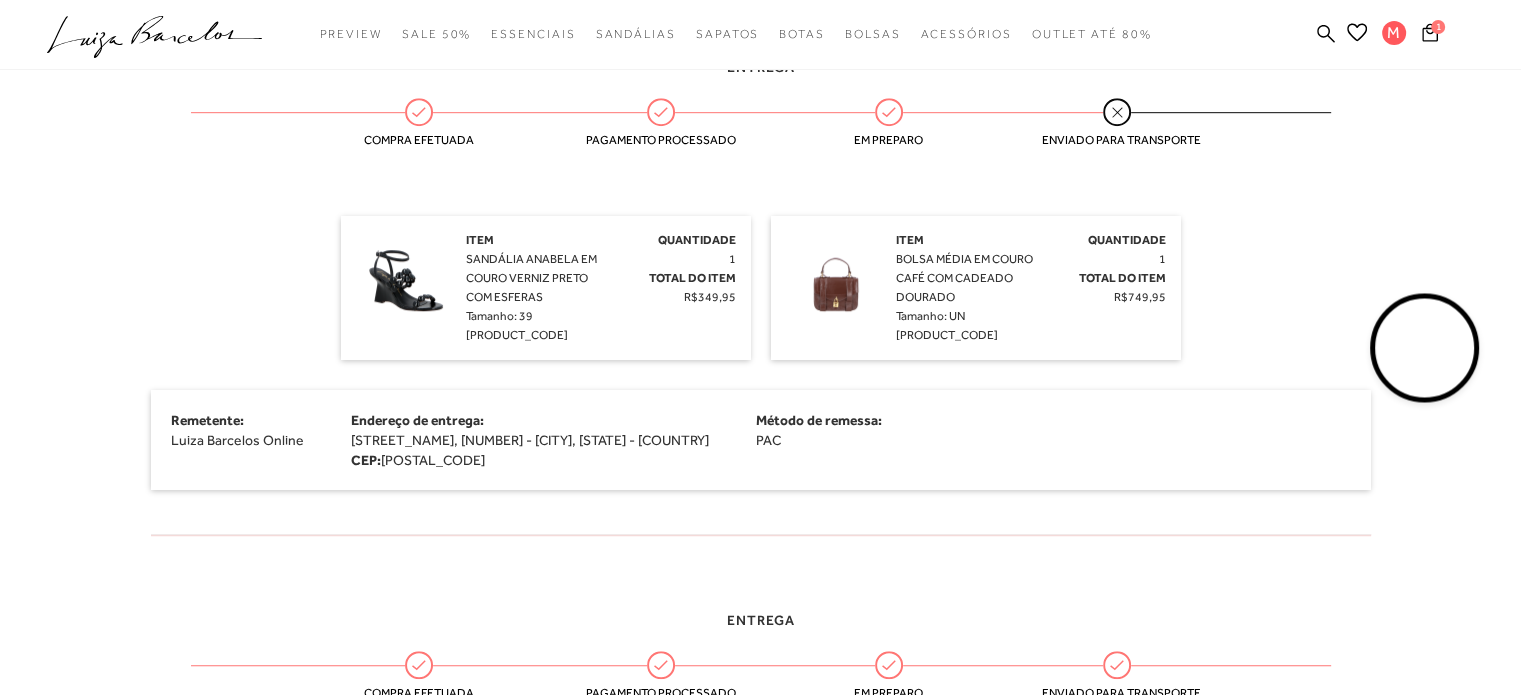 scroll, scrollTop: 1234, scrollLeft: 0, axis: vertical 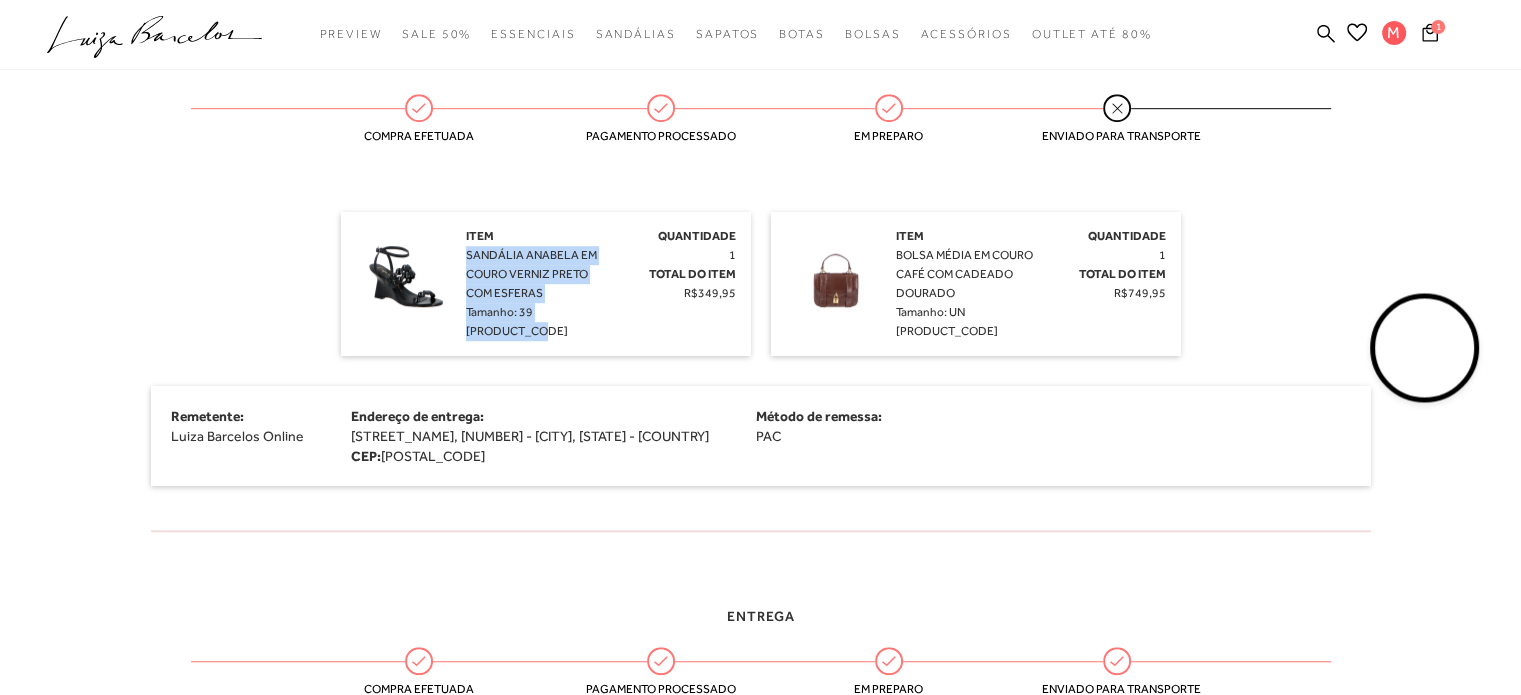 drag, startPoint x: 466, startPoint y: 227, endPoint x: 558, endPoint y: 304, distance: 119.97083 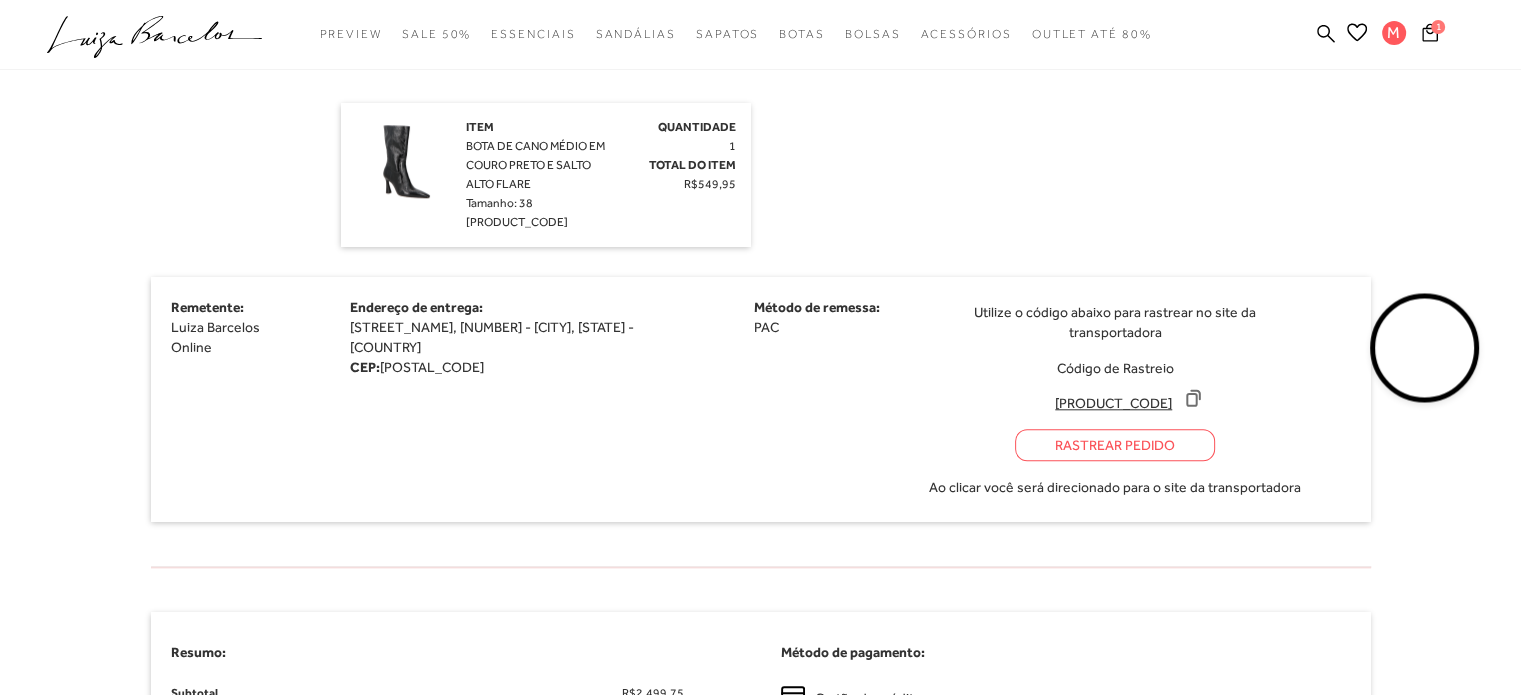 scroll, scrollTop: 1936, scrollLeft: 0, axis: vertical 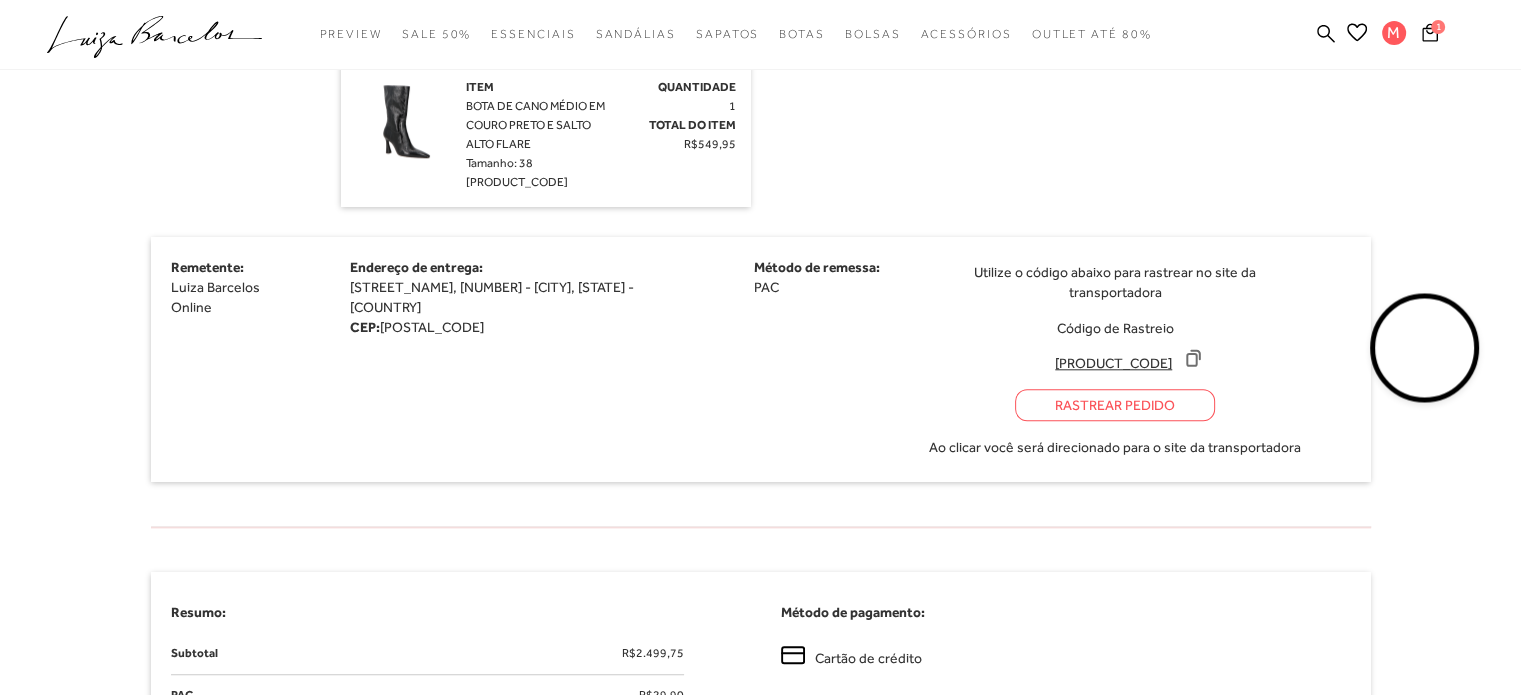 click 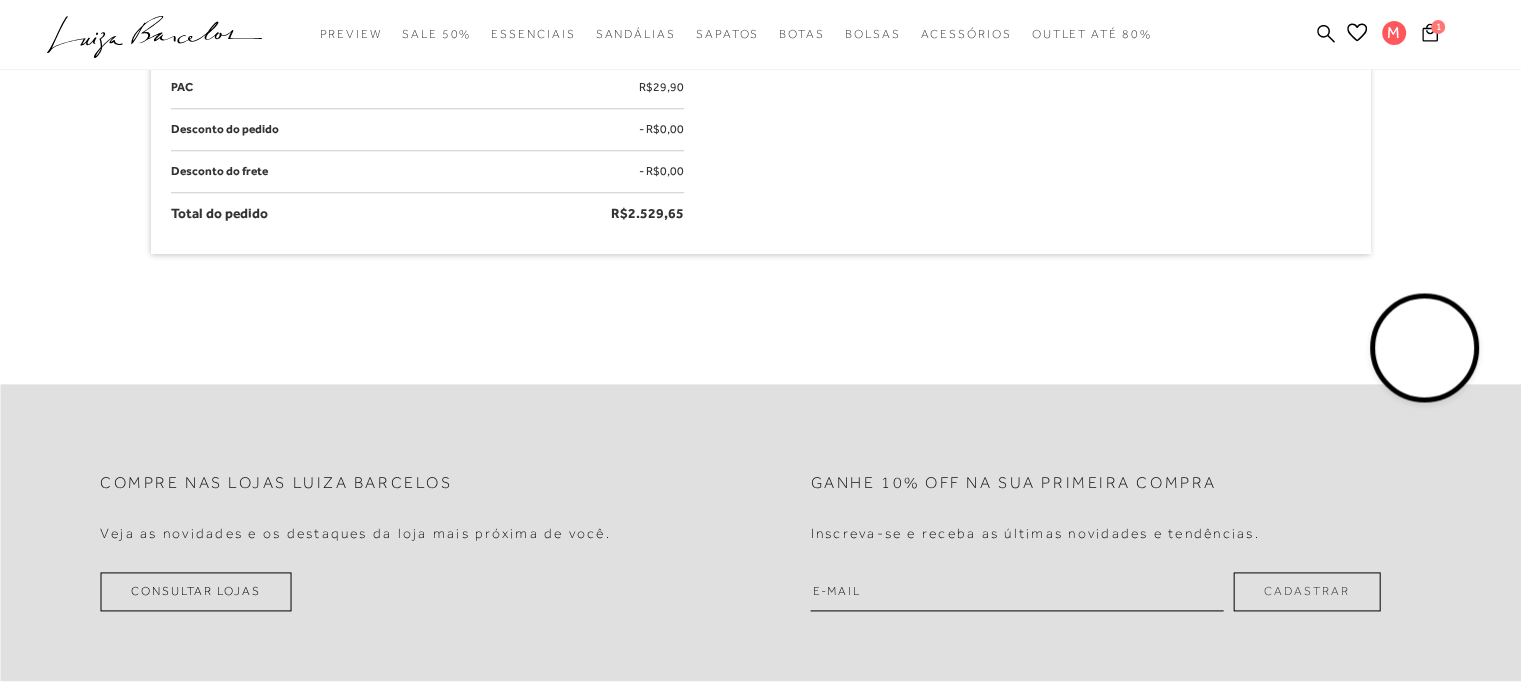 scroll, scrollTop: 2884, scrollLeft: 0, axis: vertical 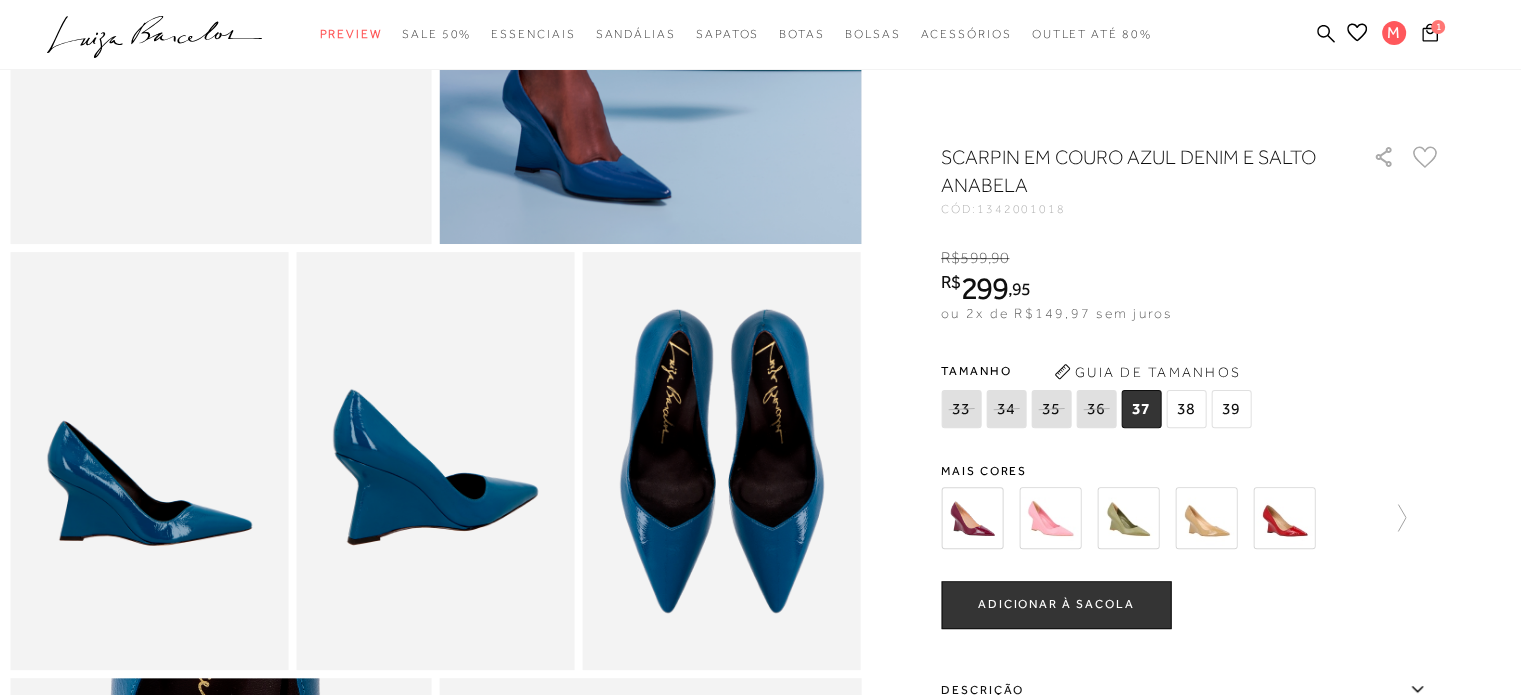 click at bounding box center [972, 518] 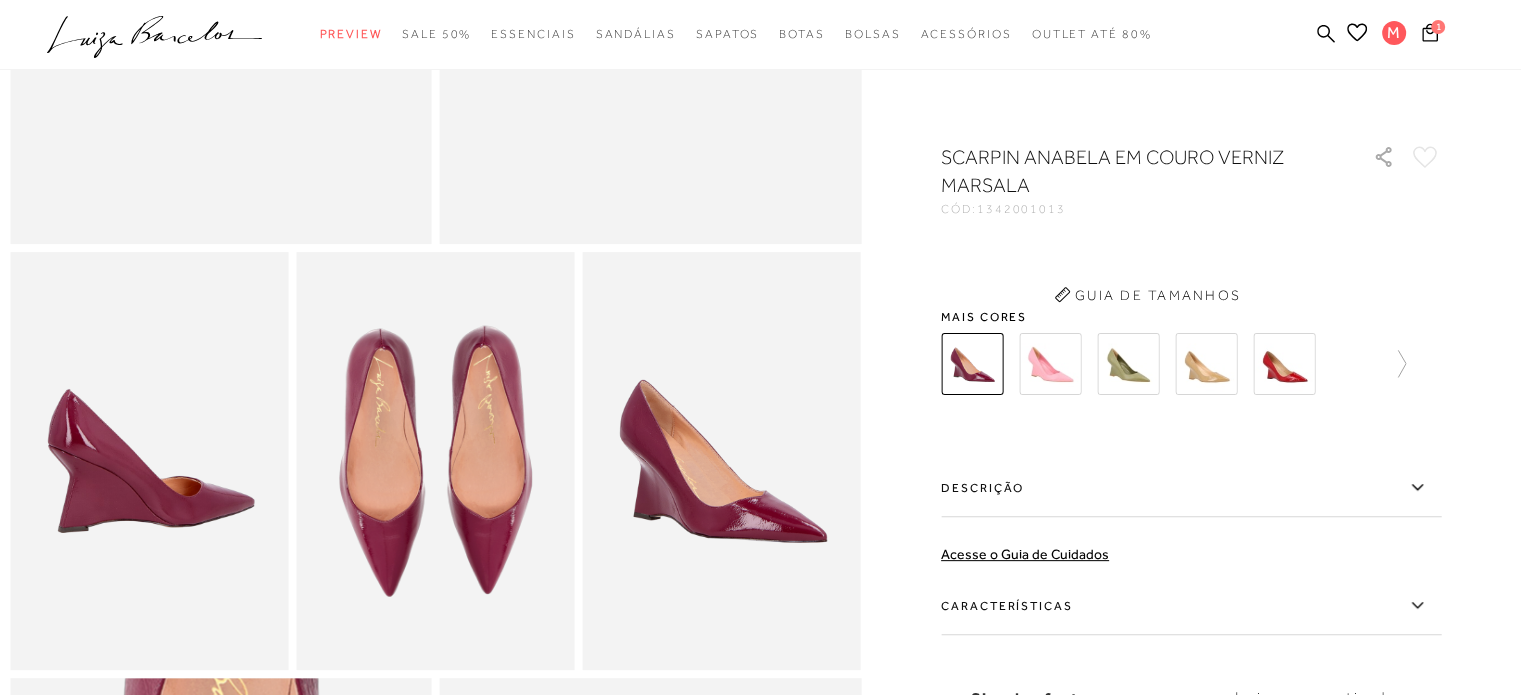 scroll, scrollTop: 0, scrollLeft: 0, axis: both 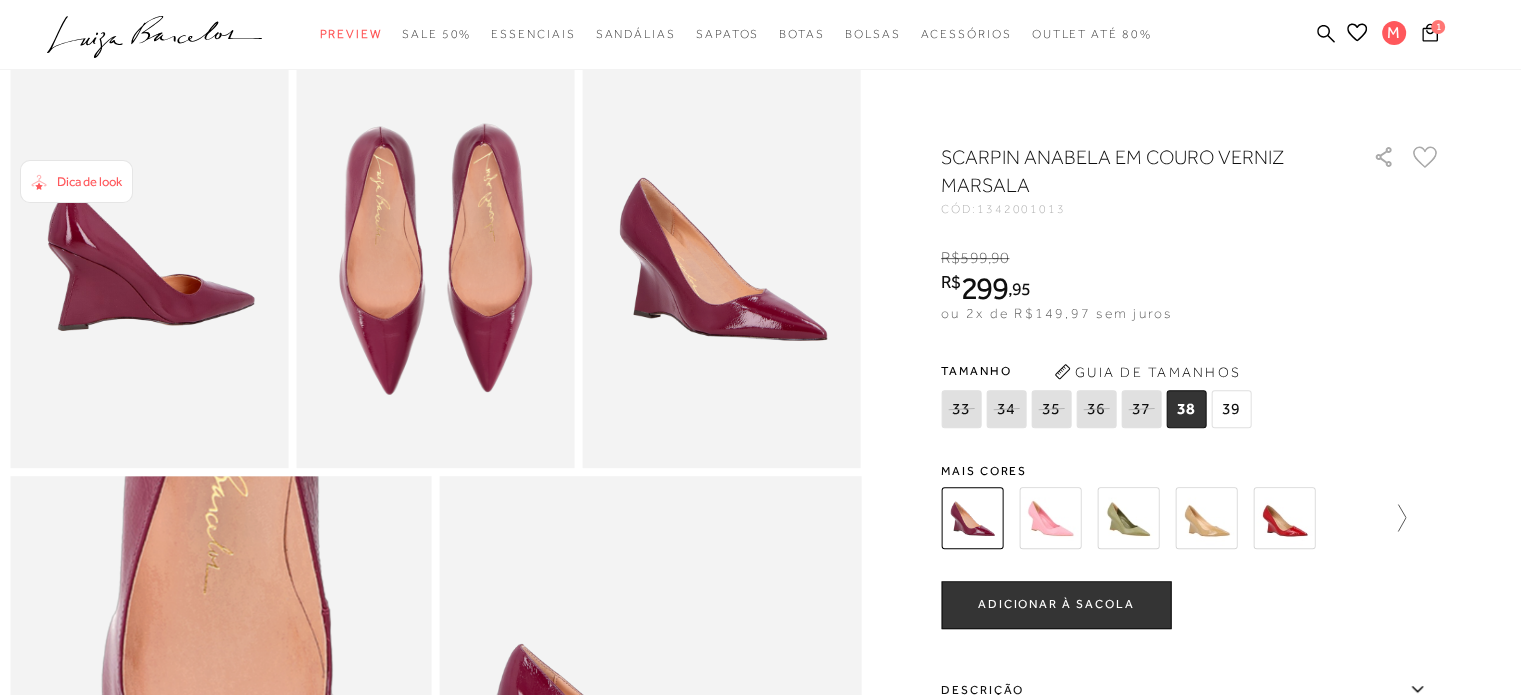 click 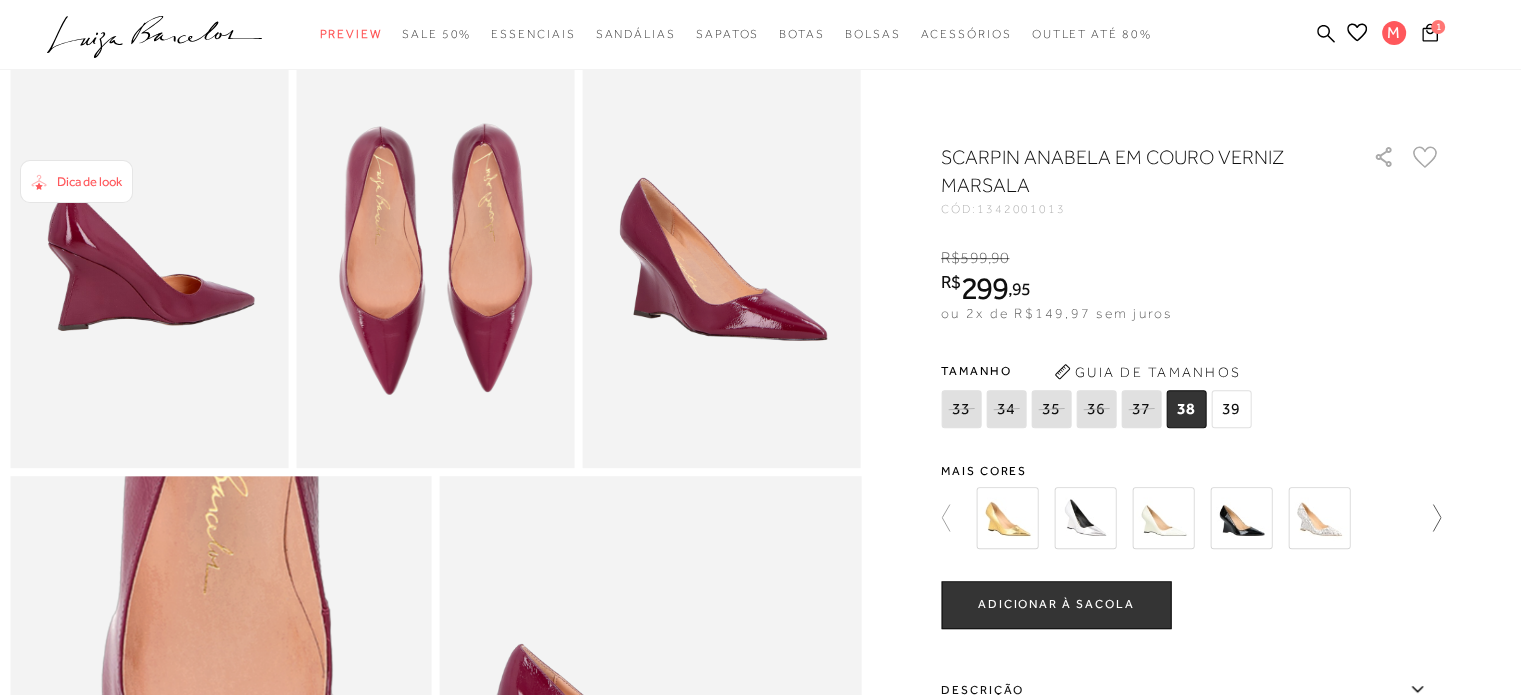 click 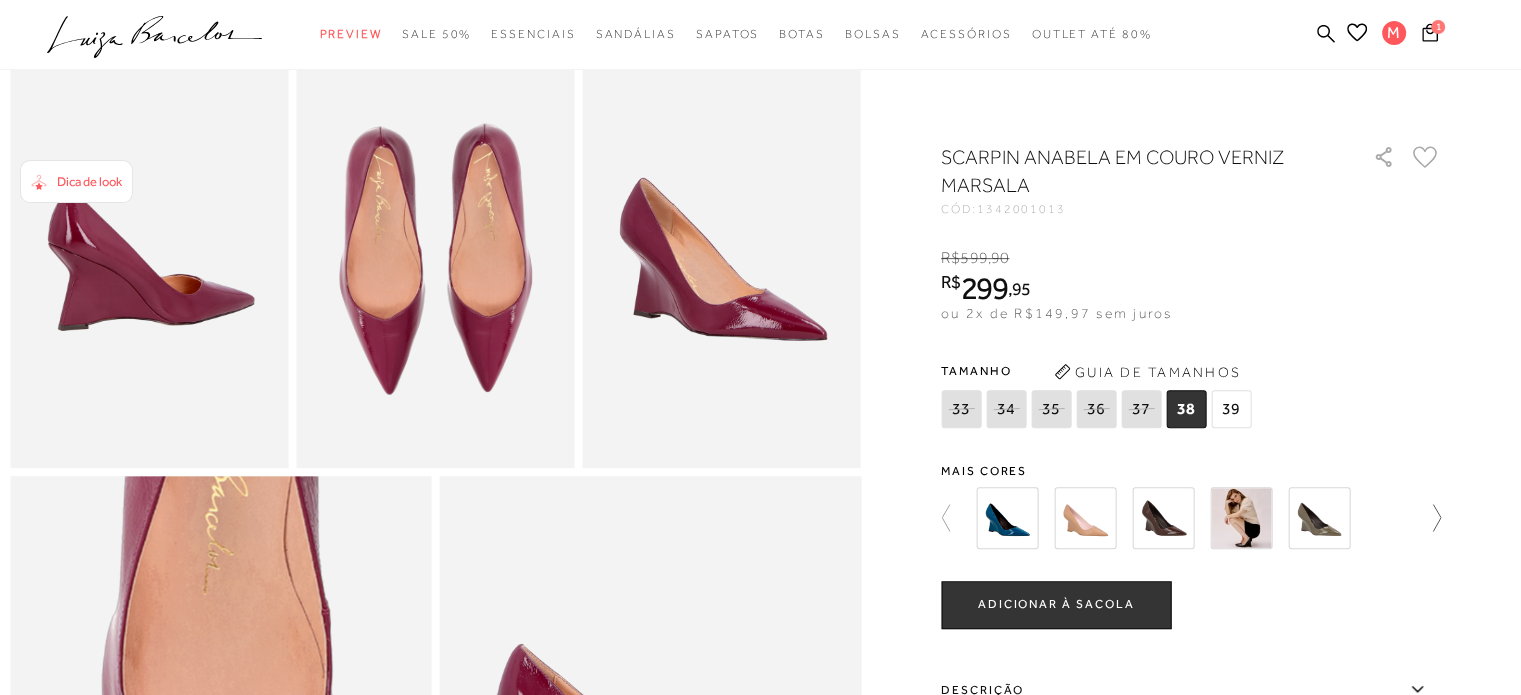 click 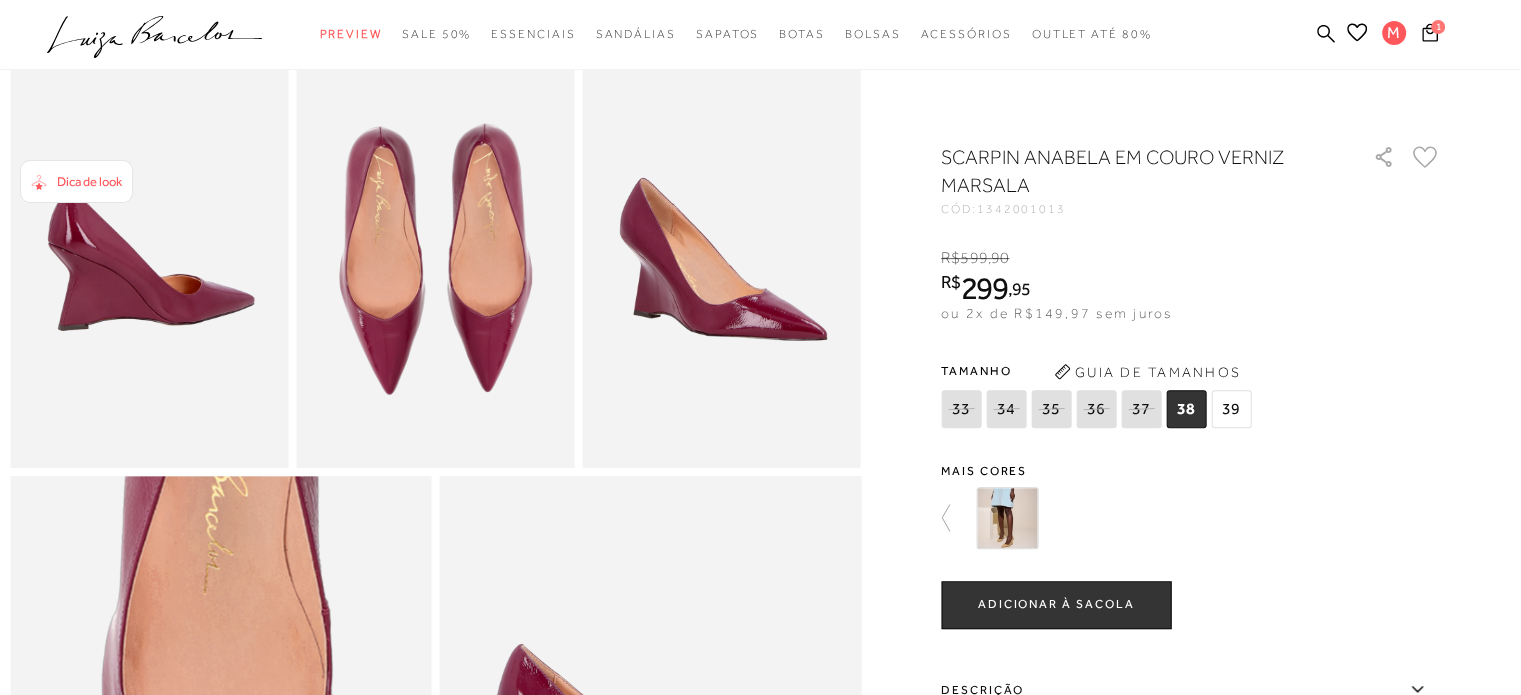click at bounding box center (1007, 518) 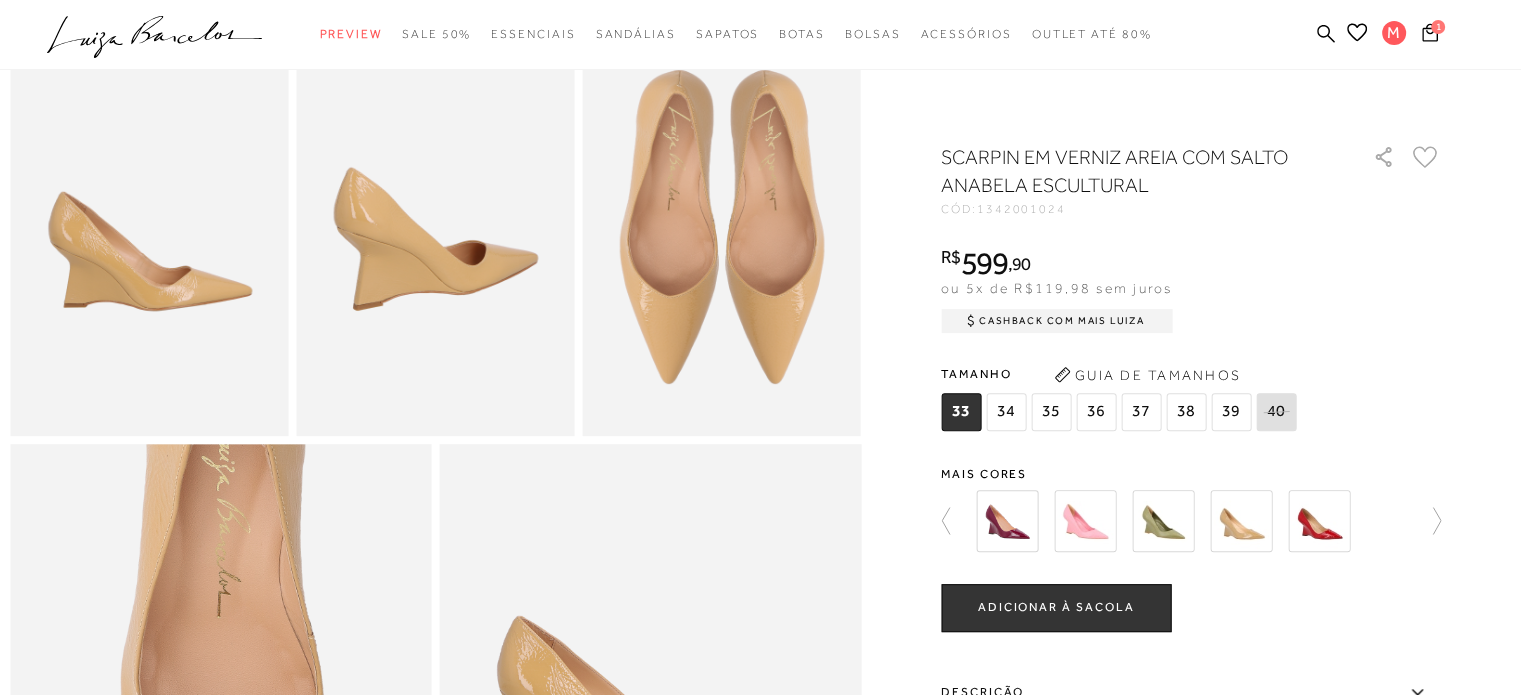 scroll, scrollTop: 652, scrollLeft: 0, axis: vertical 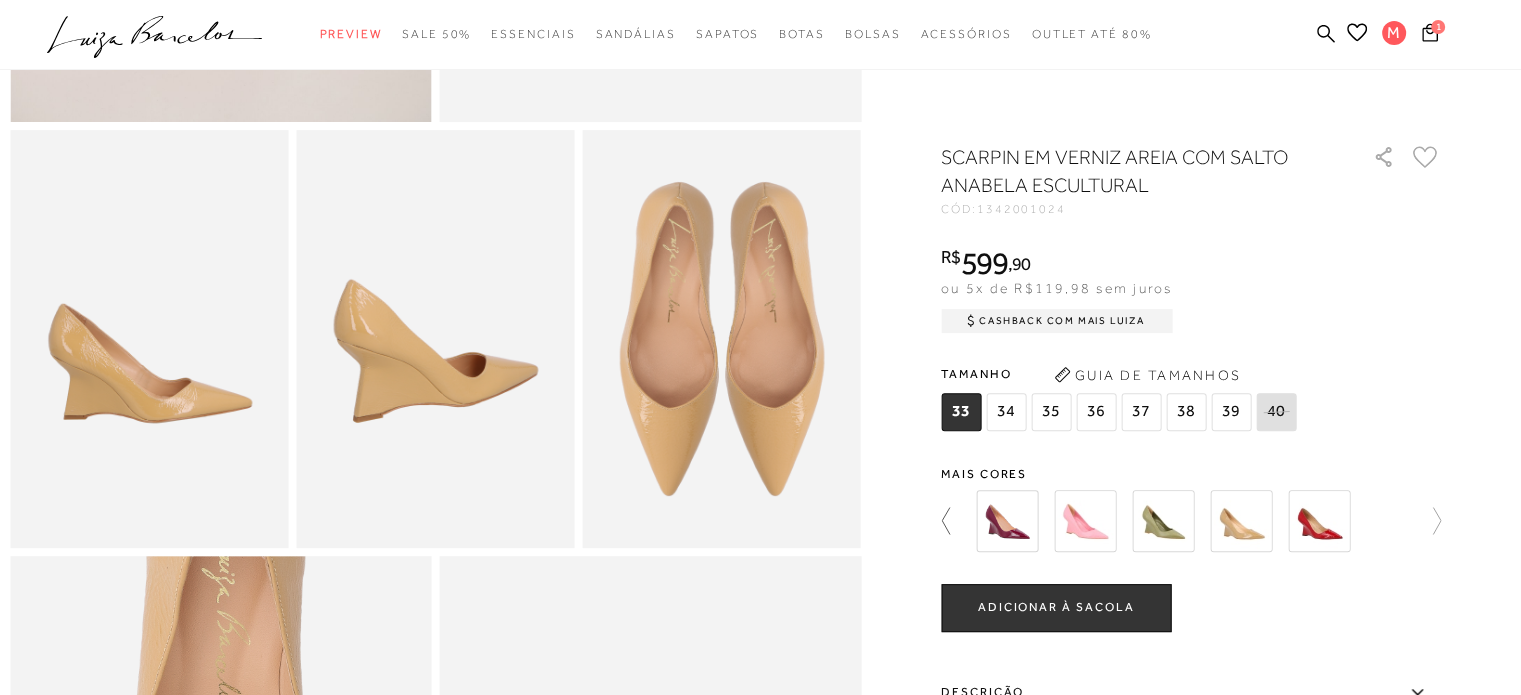 click 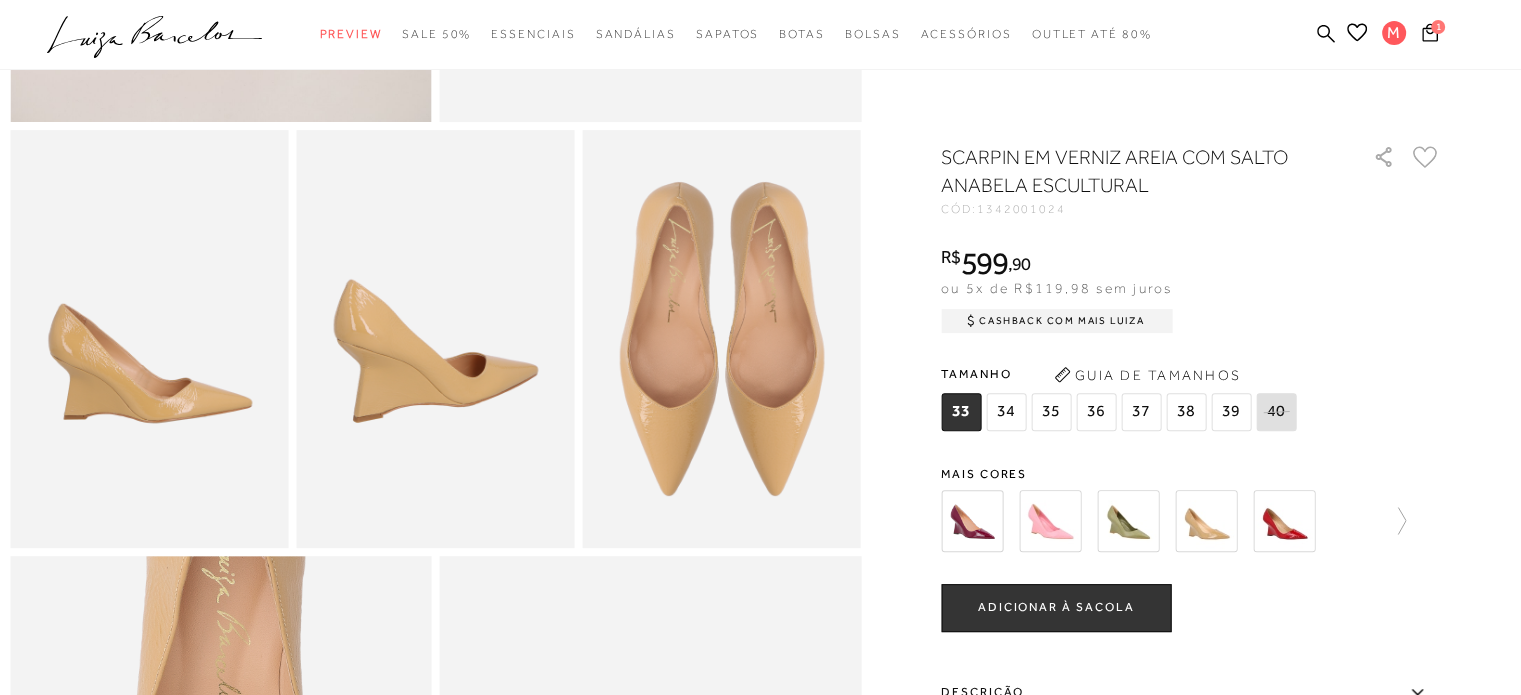 click at bounding box center (1191, 521) 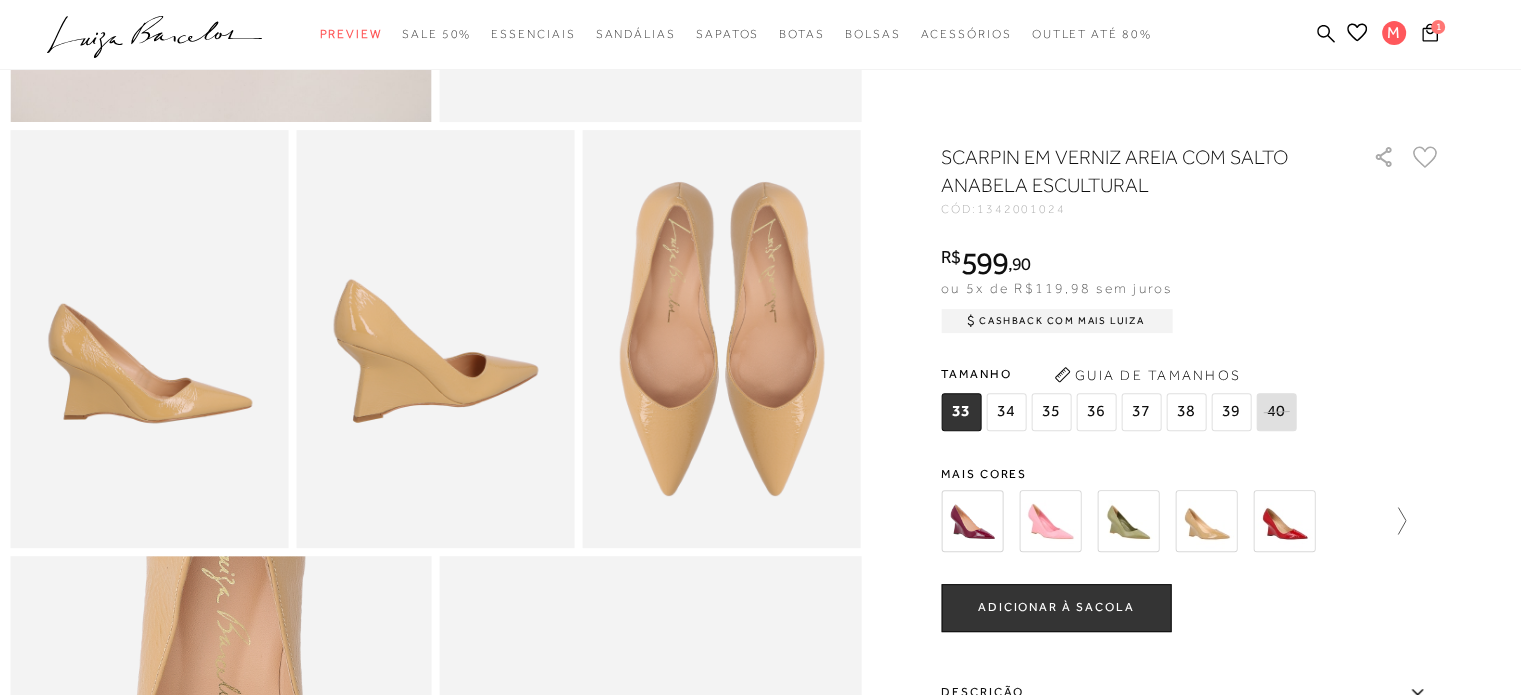 click 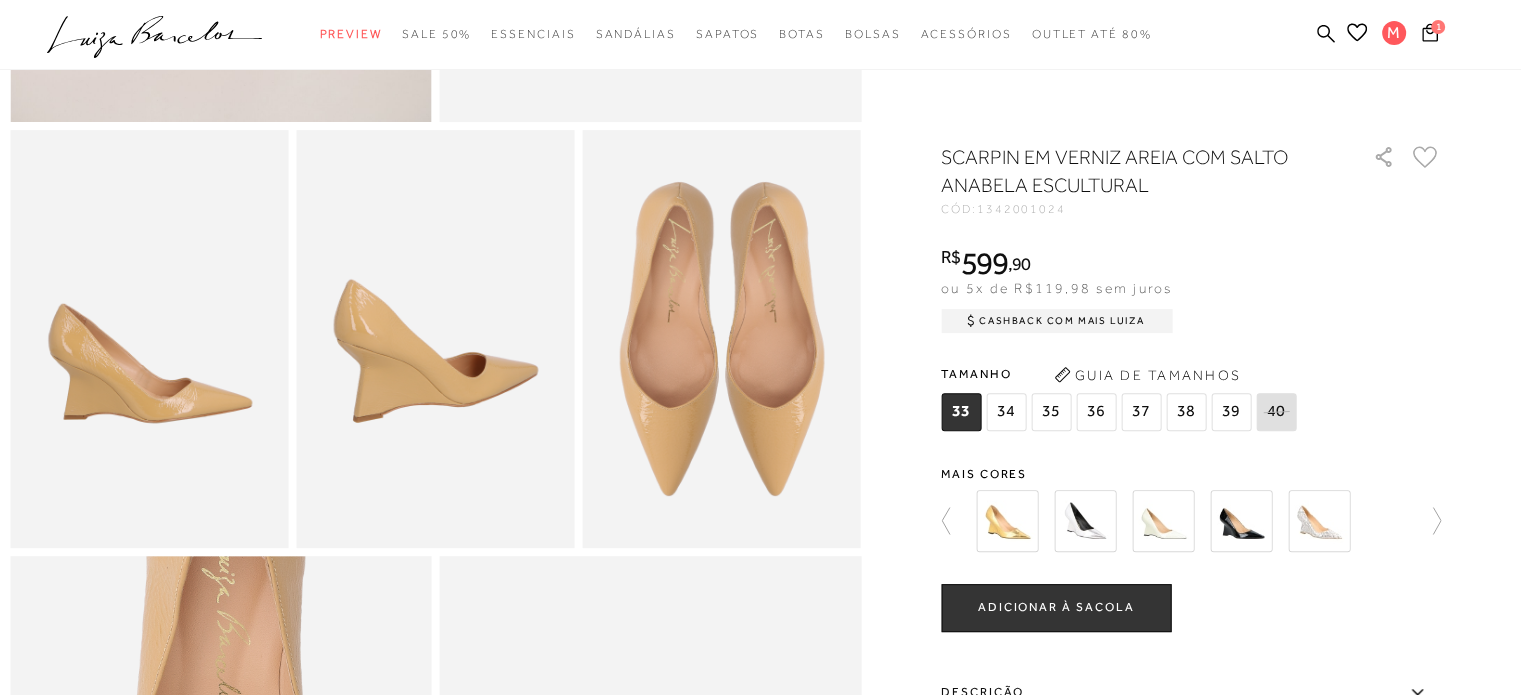 click at bounding box center (1007, 521) 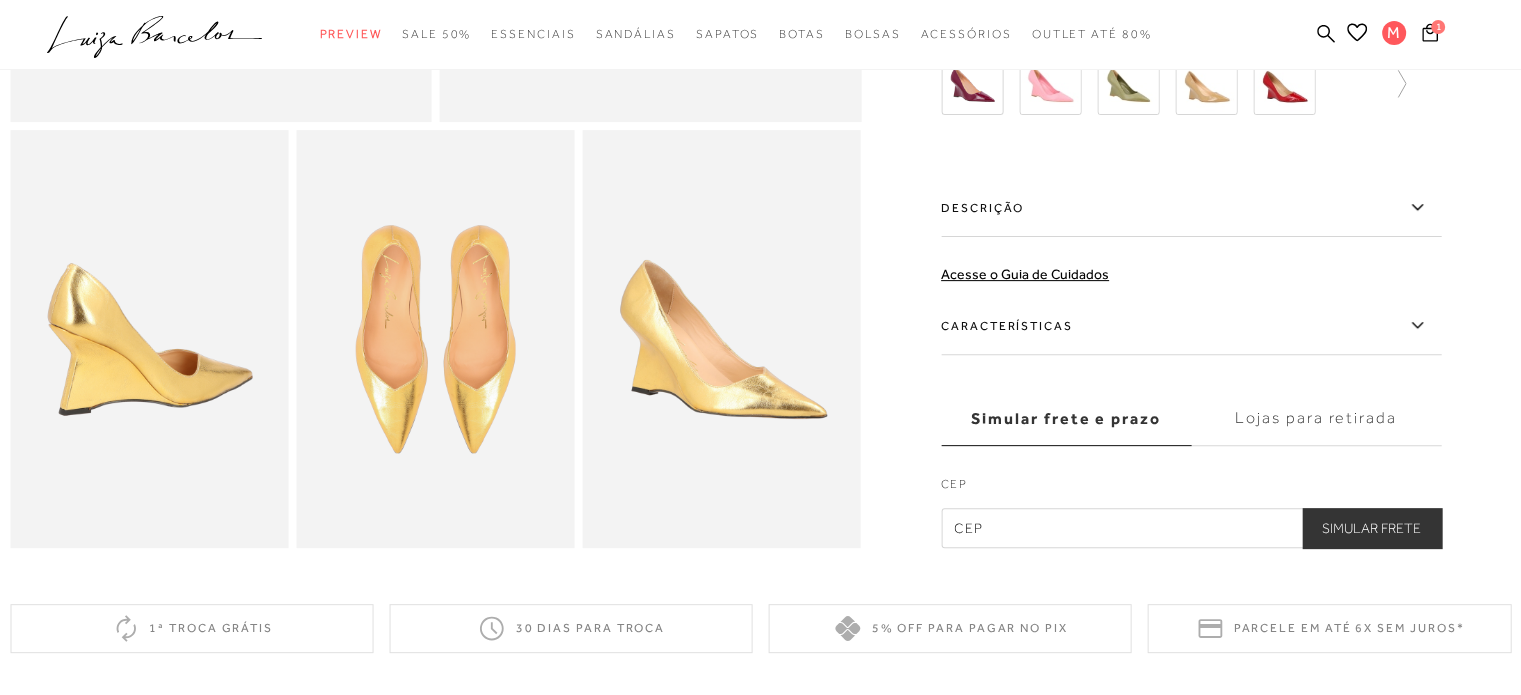 scroll, scrollTop: 0, scrollLeft: 0, axis: both 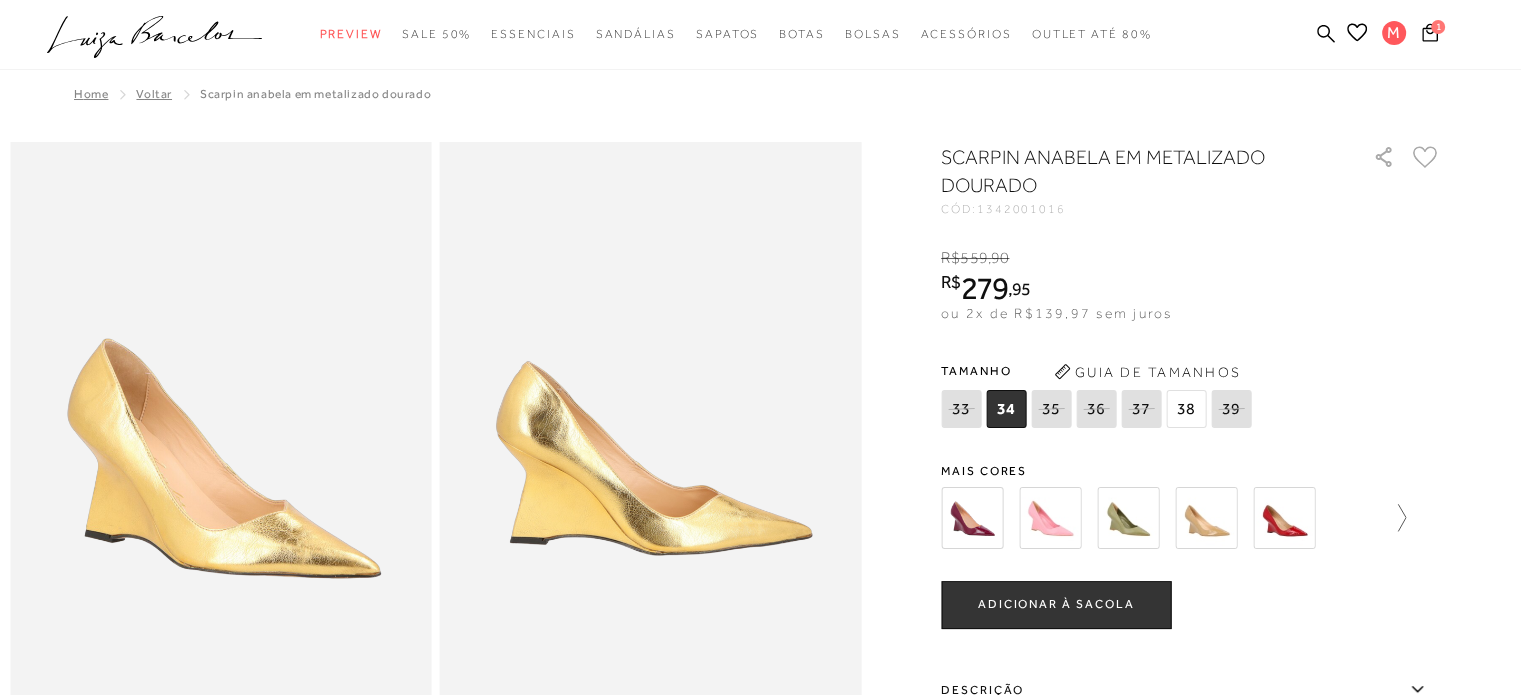click 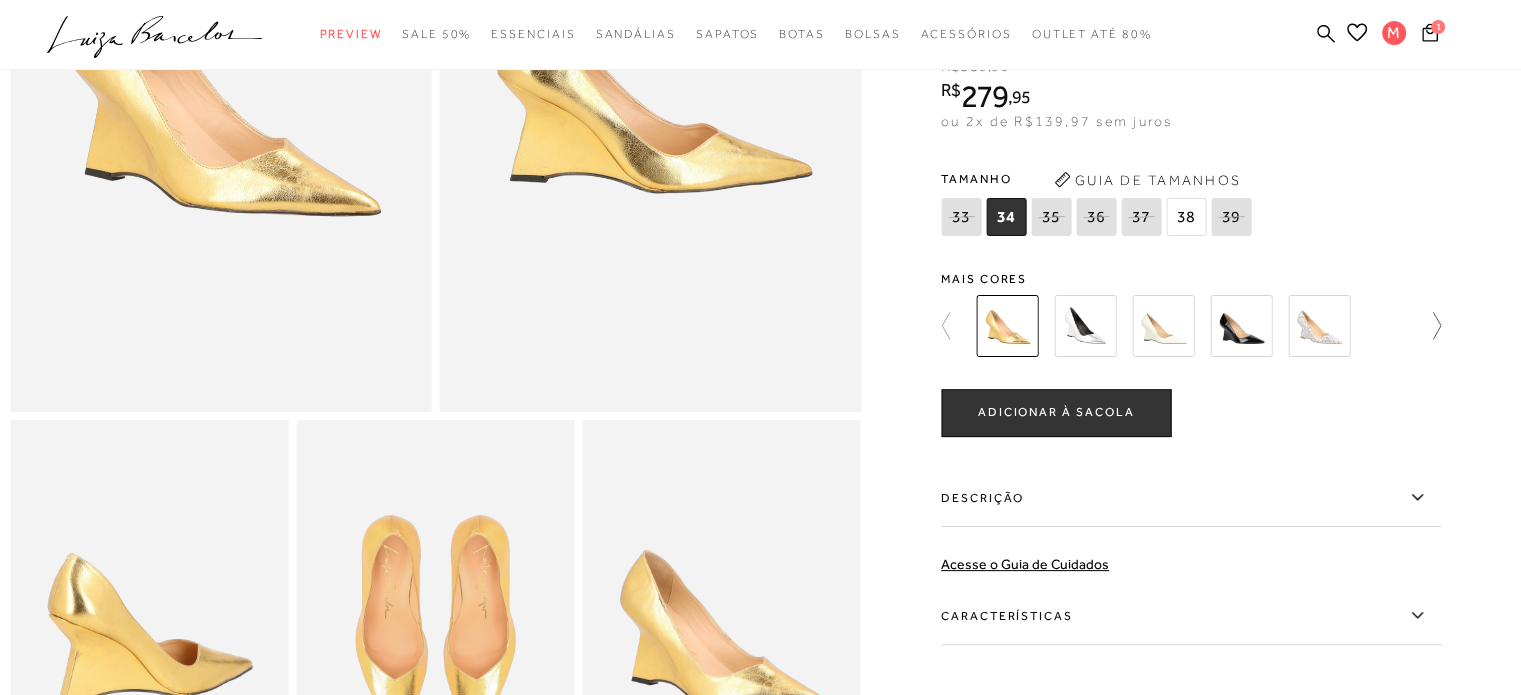 scroll, scrollTop: 359, scrollLeft: 0, axis: vertical 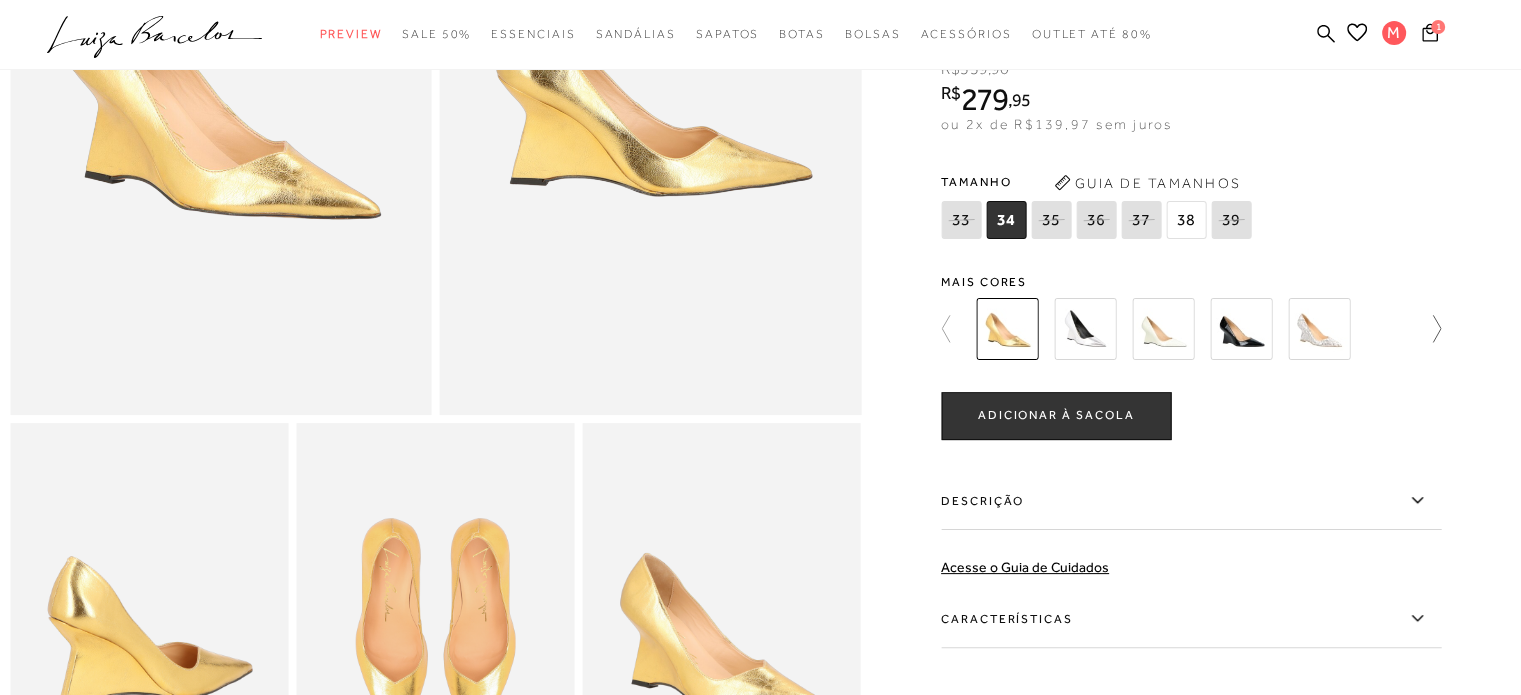 click 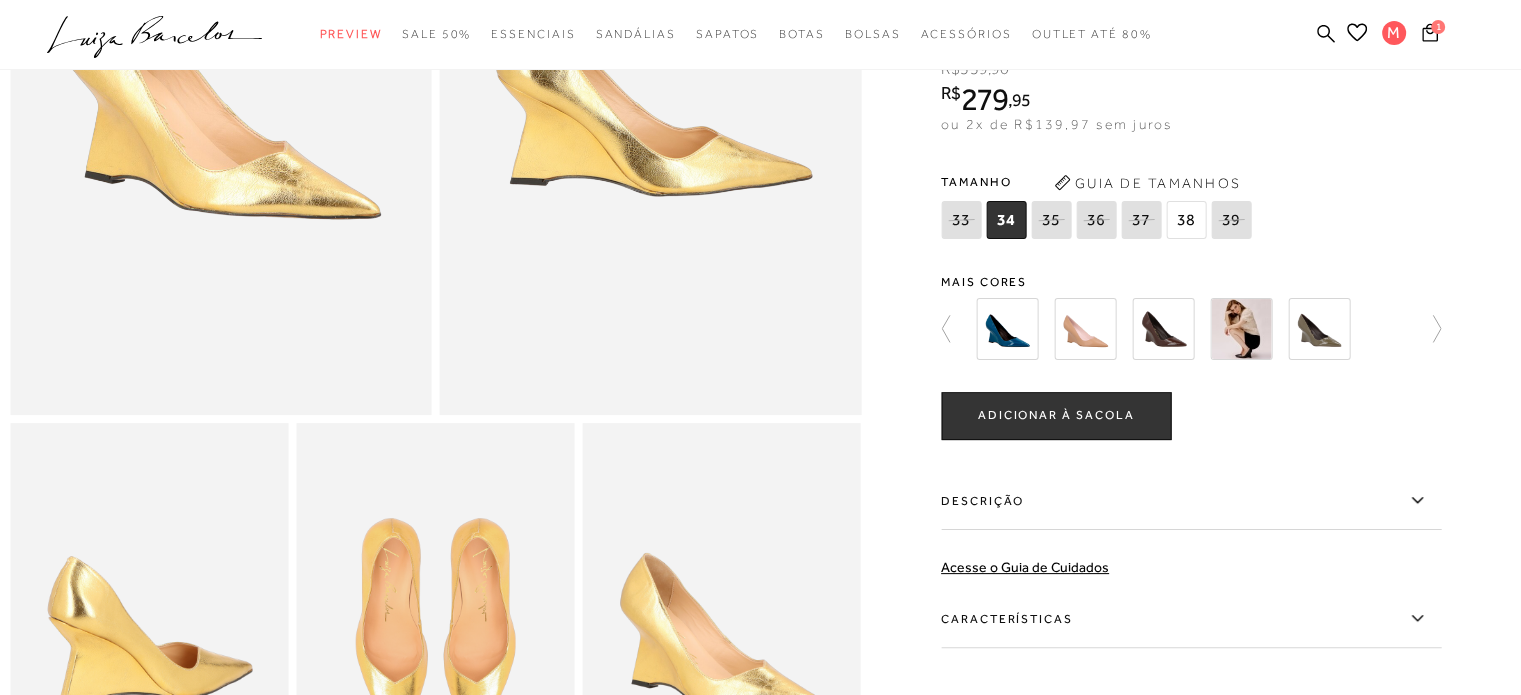 click at bounding box center [1319, 329] 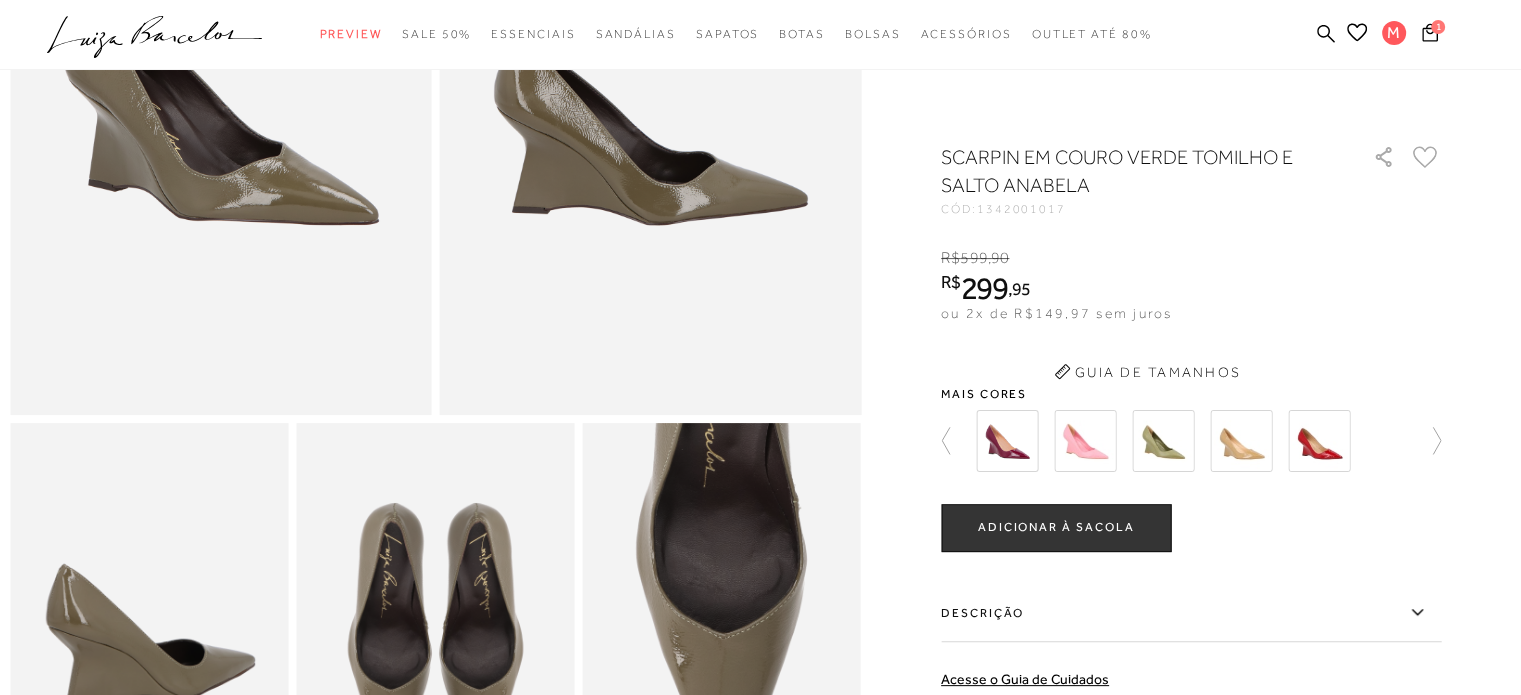 scroll, scrollTop: 0, scrollLeft: 0, axis: both 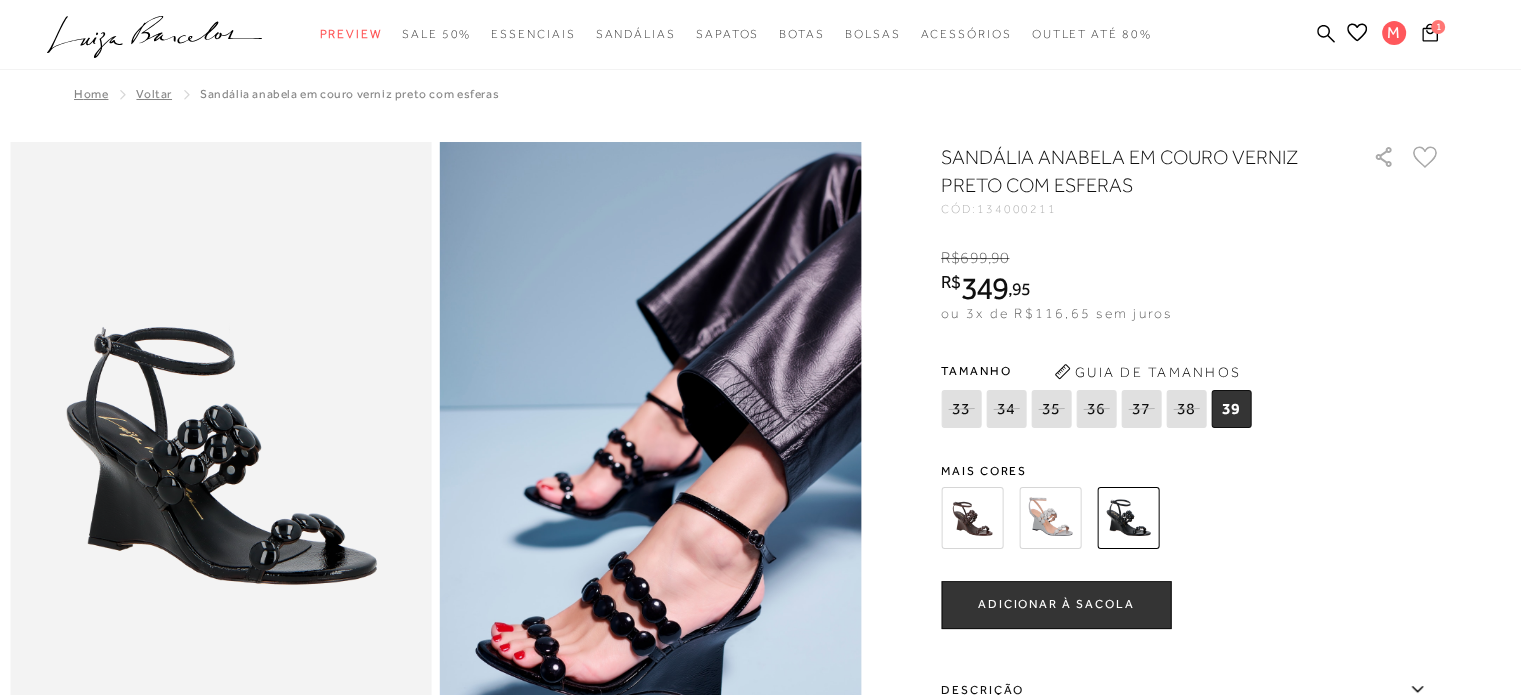click at bounding box center [972, 518] 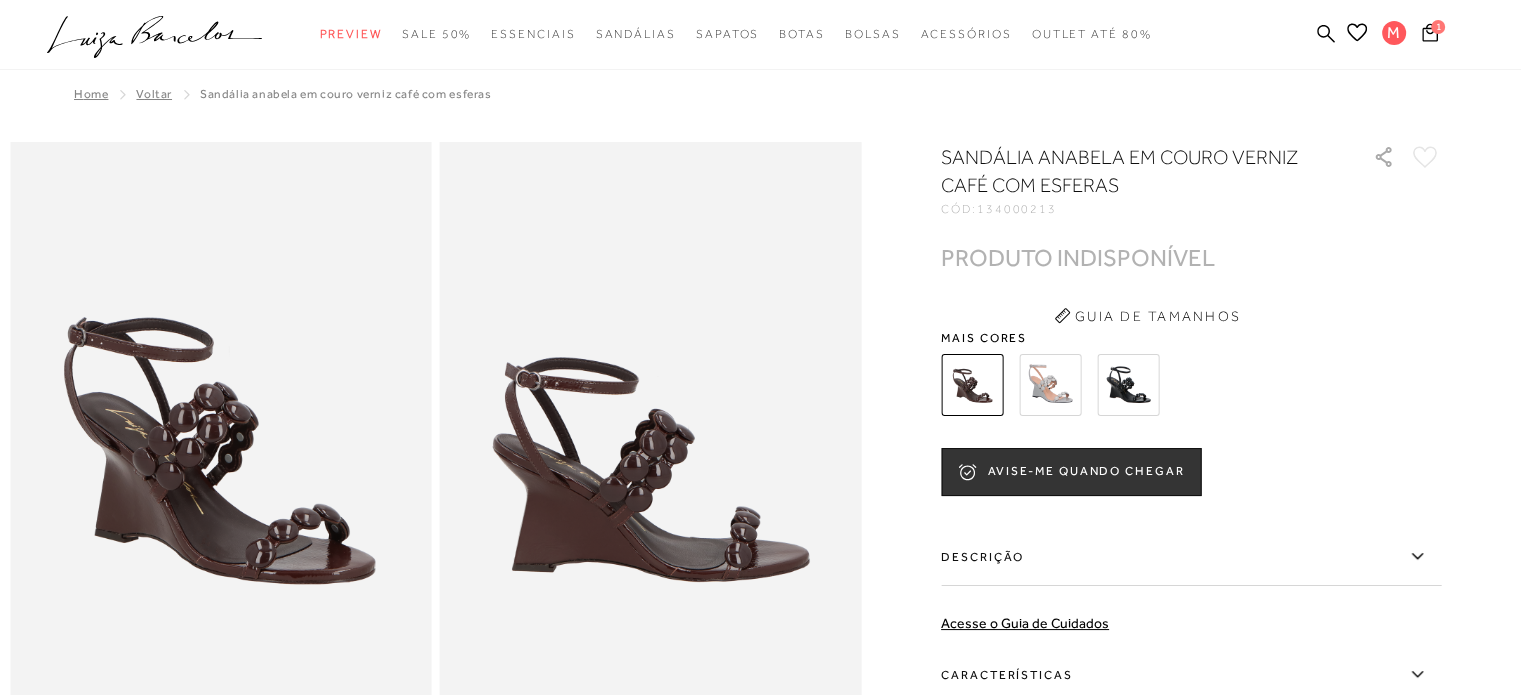 click at bounding box center (1128, 385) 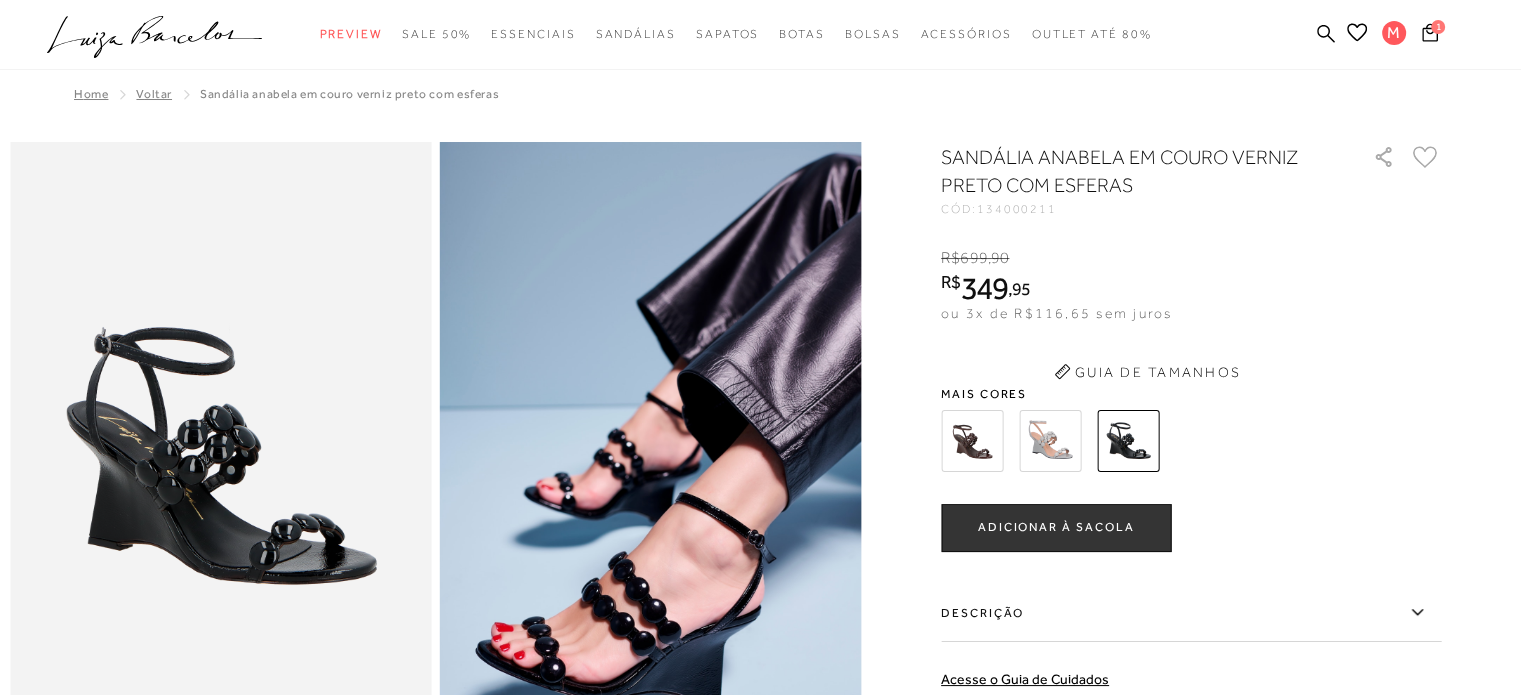 scroll, scrollTop: 0, scrollLeft: 0, axis: both 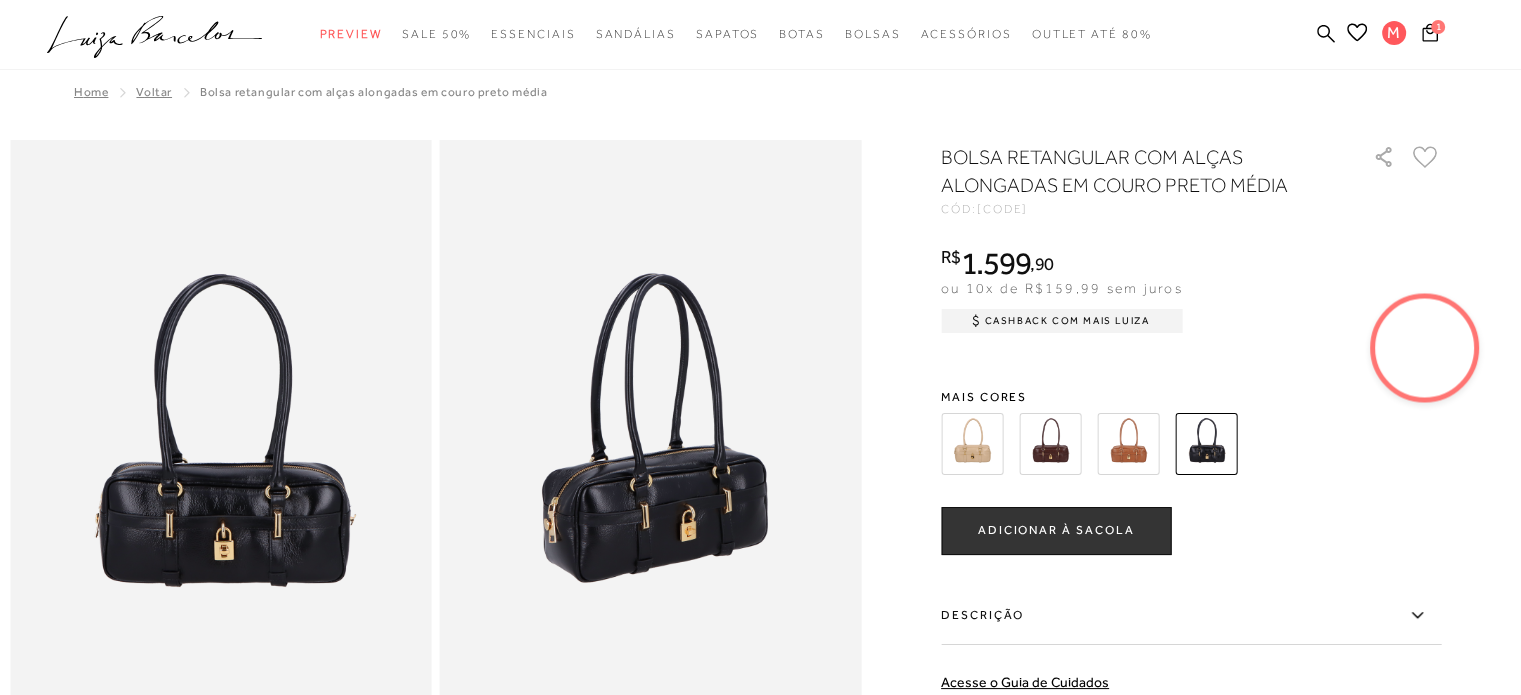 click on "Página de detalhes do produto de BOLSA RETANGULAR COM ALÇAS ALONGADAS EM COURO PRETO MÉDIA está carregada.
categoryHeader
.a{fill-rule:evenodd;}
Preview
SALE 50%
Essenciais" at bounding box center (760, 382) 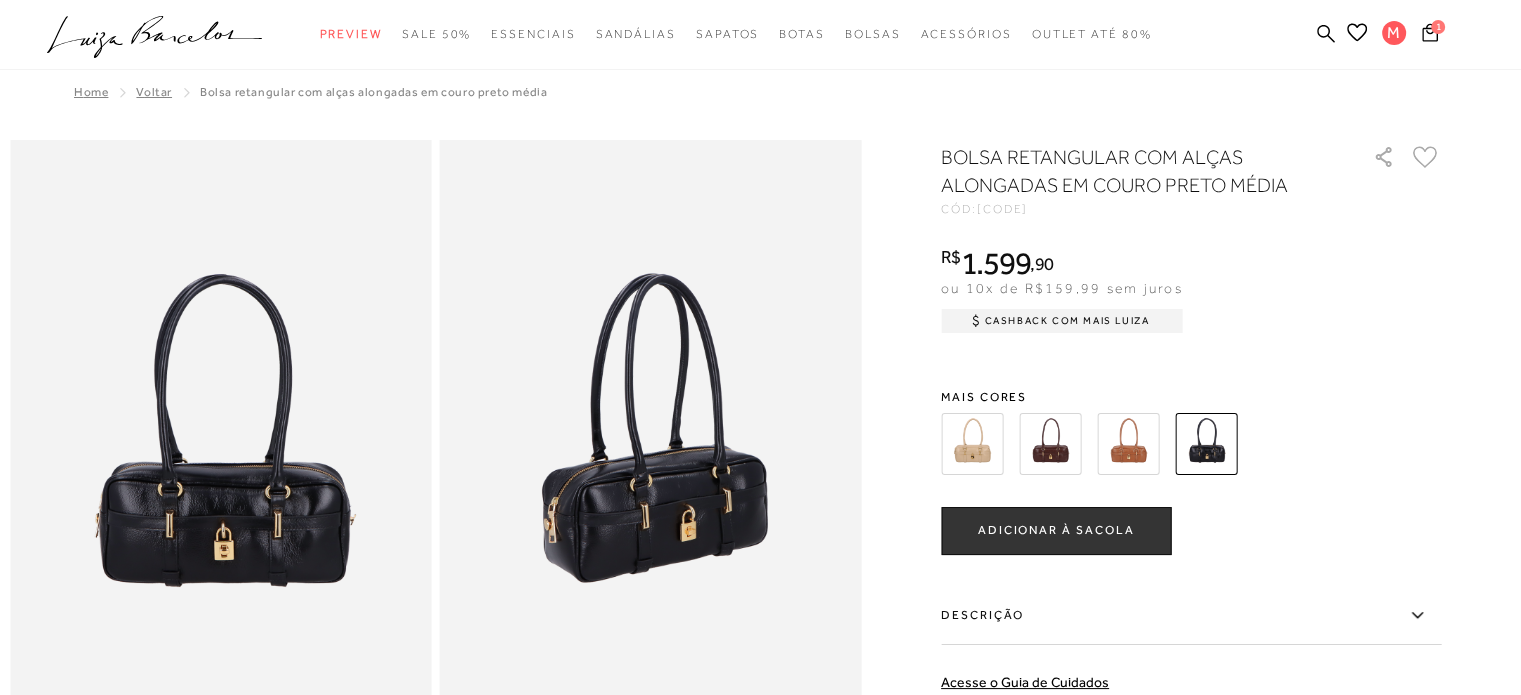 click on "BOLSA RETANGULAR COM ALÇAS ALONGADAS EM COURO PRETO MÉDIA
CÓD:
777712161
×
É necessário selecionar um tamanho para adicionar o produto como favorito.
R$ 1.599 , 90
ou 10x de R$159,99 sem juros
Cashback com Mais Luiza
R$ 1.599,90" at bounding box center (1191, 549) 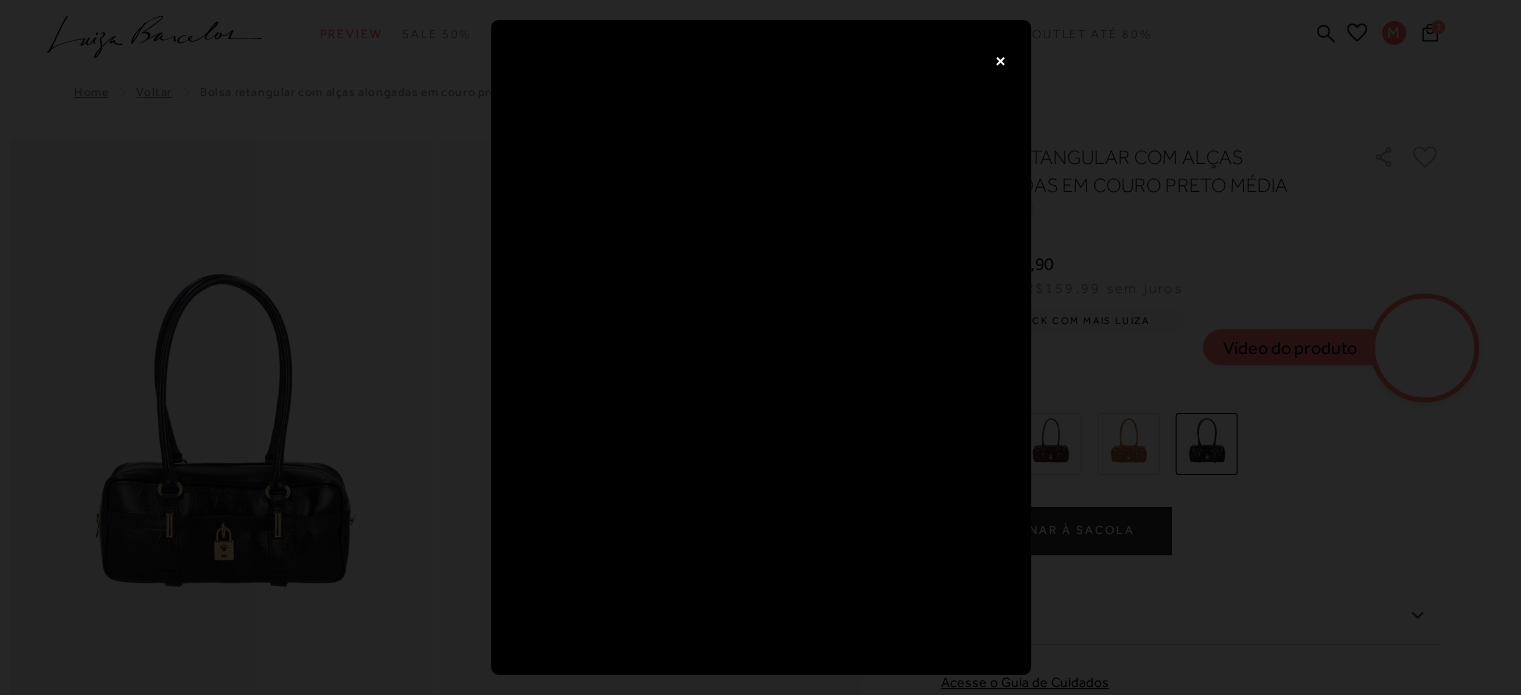 scroll, scrollTop: 0, scrollLeft: 0, axis: both 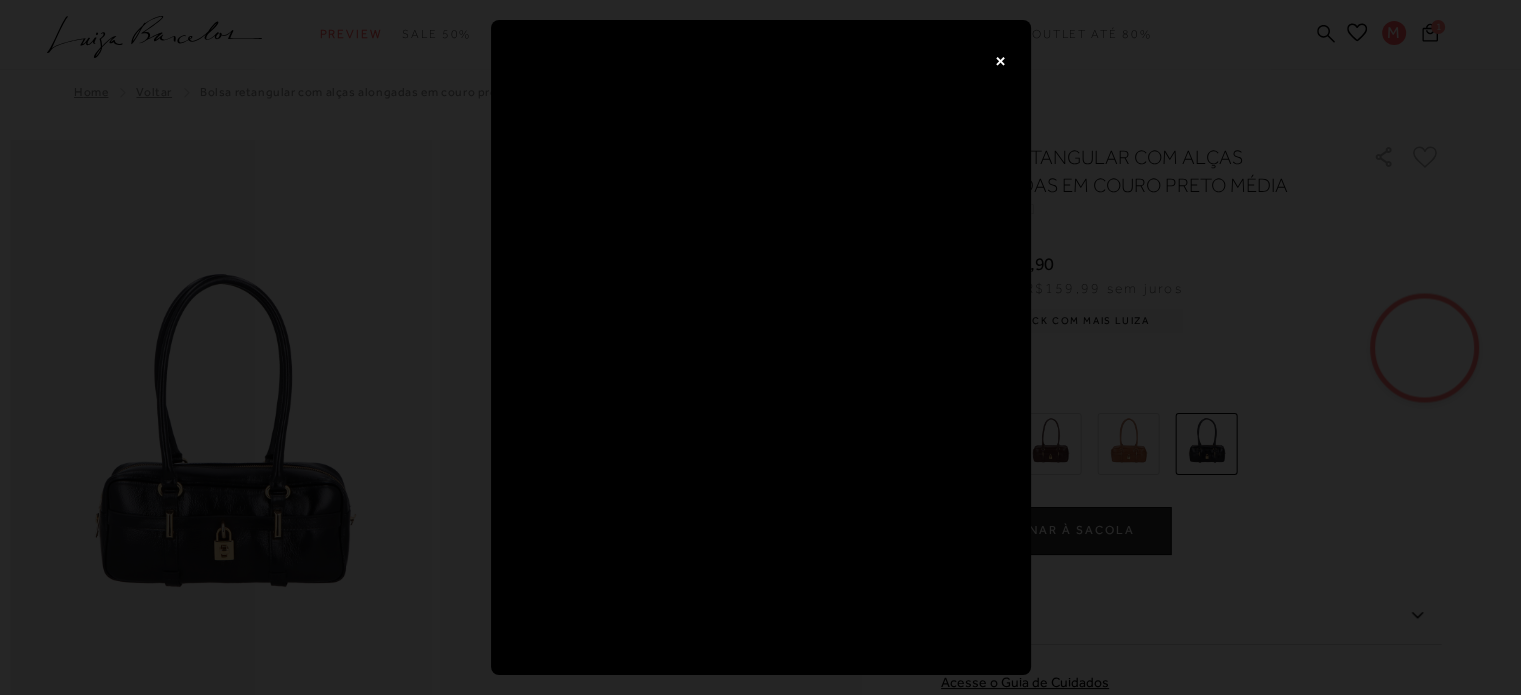 click on "×" at bounding box center (1001, 60) 